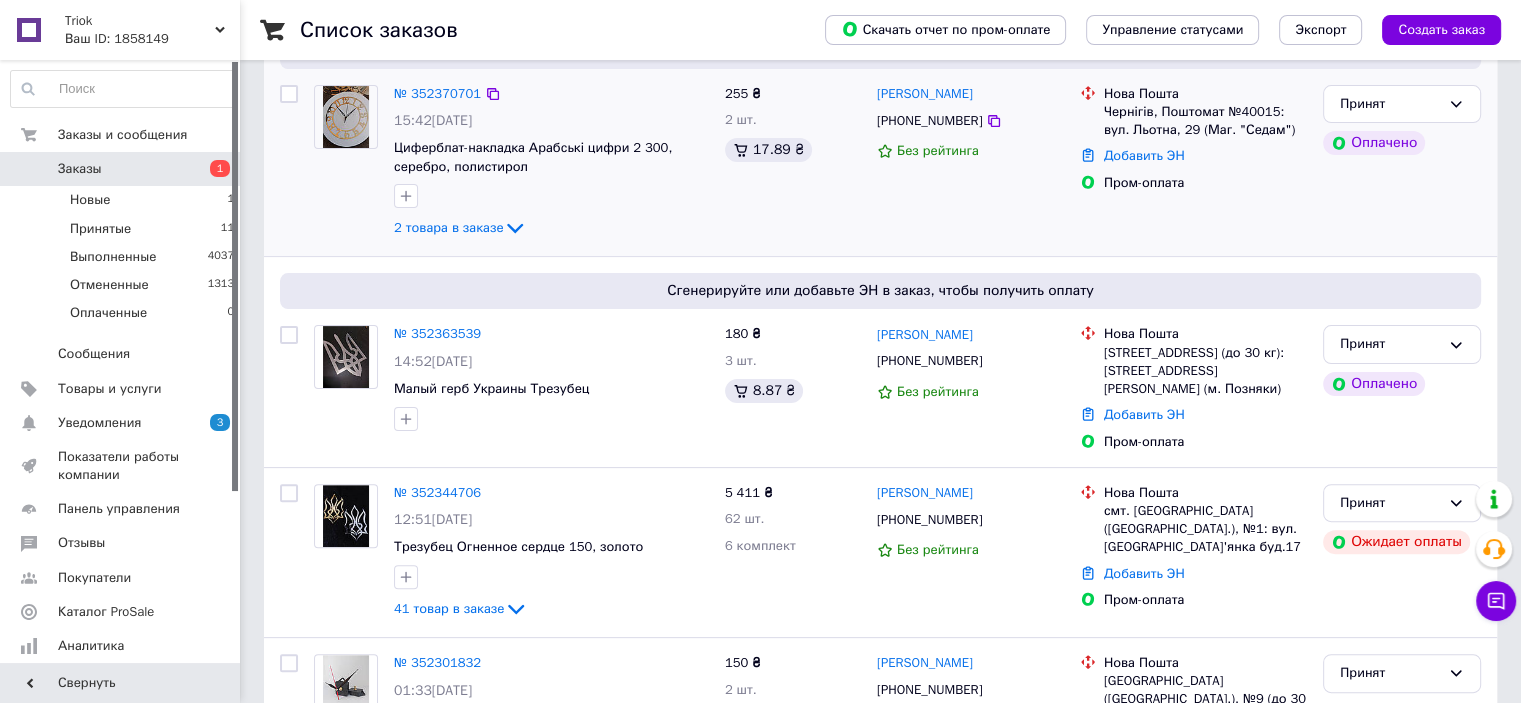 scroll, scrollTop: 500, scrollLeft: 0, axis: vertical 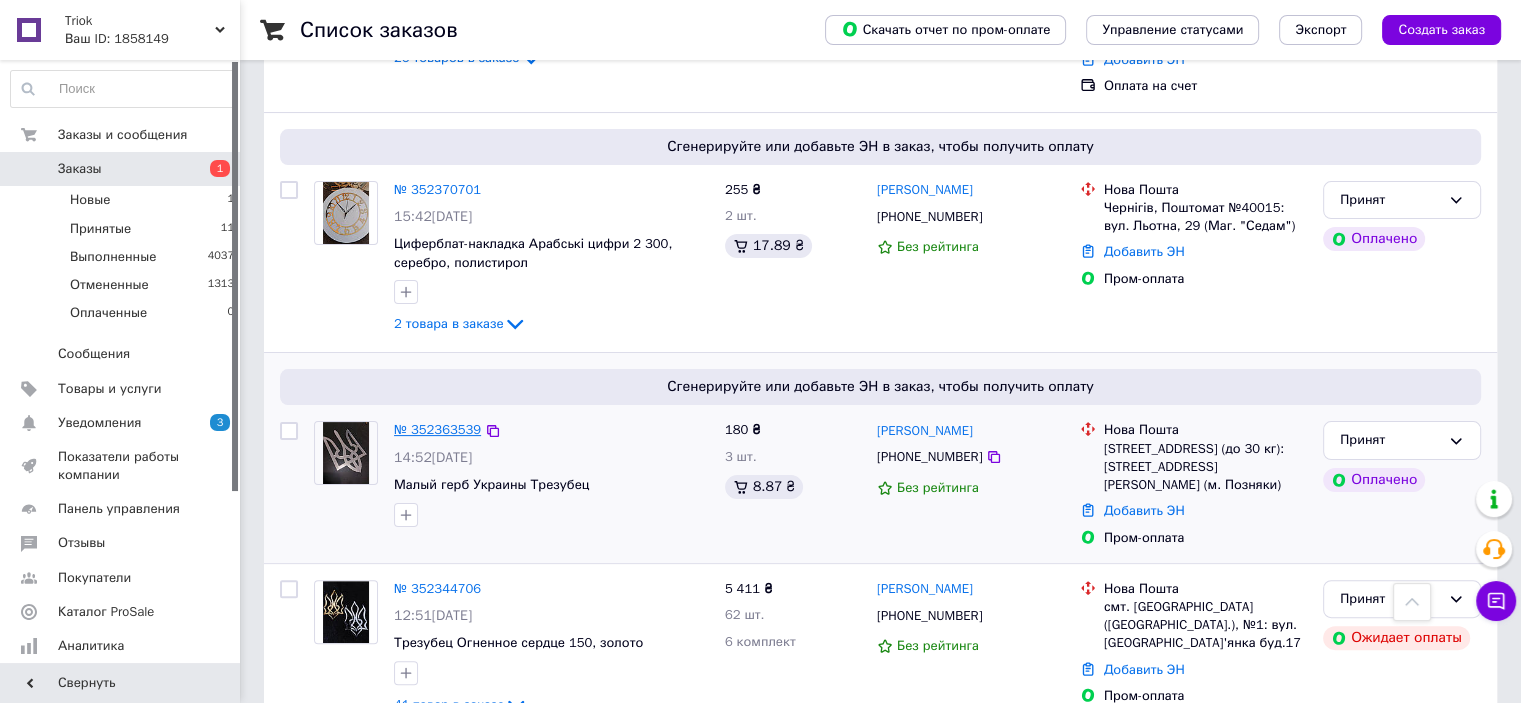 click on "№ 352363539" at bounding box center [437, 429] 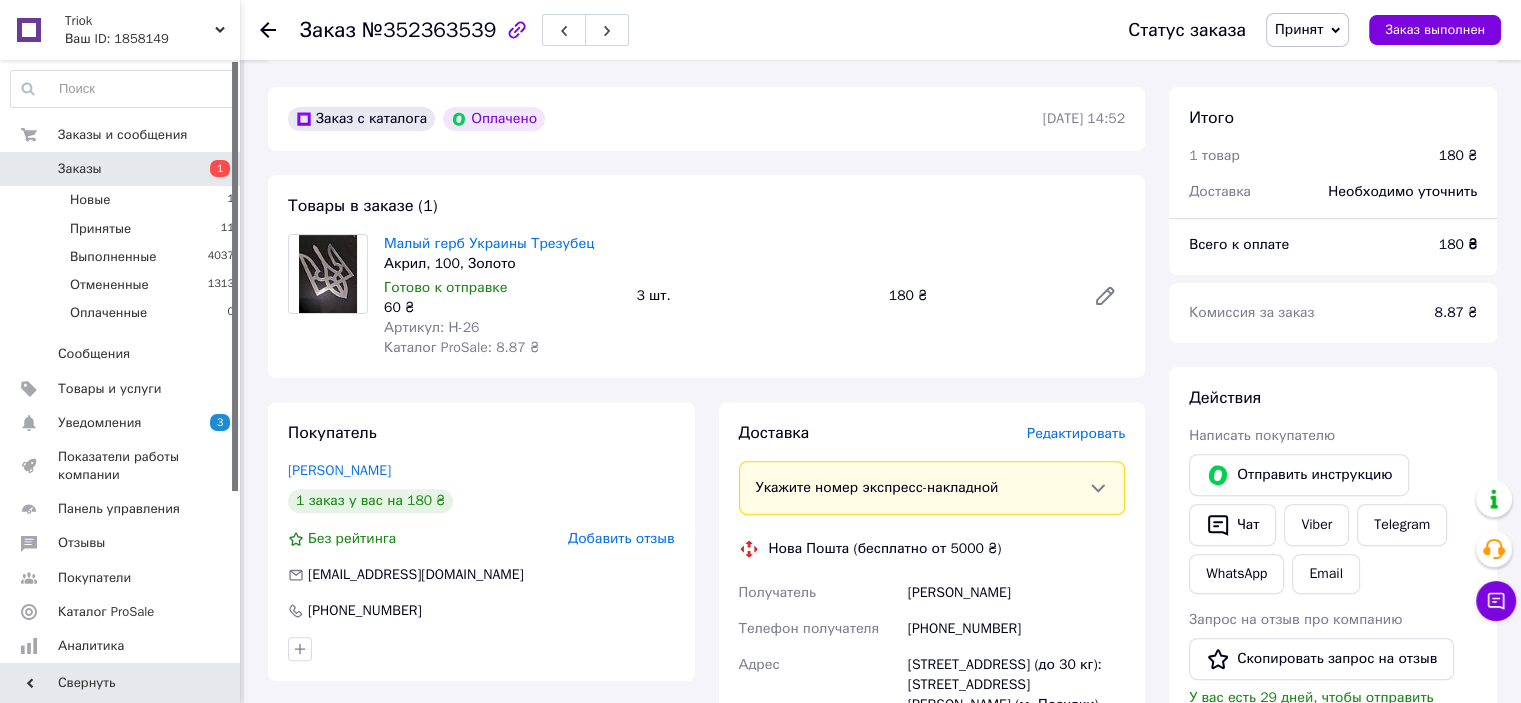 scroll, scrollTop: 800, scrollLeft: 0, axis: vertical 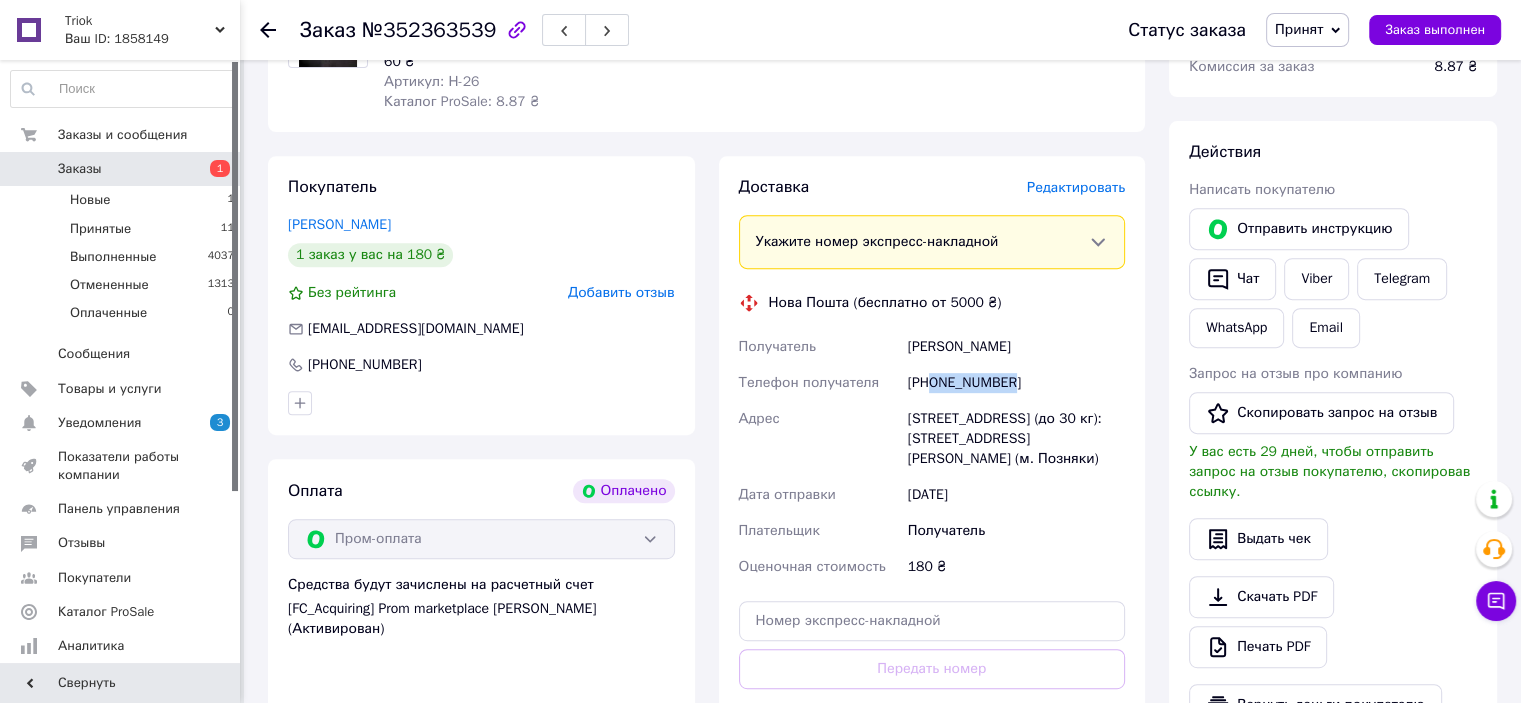 drag, startPoint x: 1009, startPoint y: 383, endPoint x: 931, endPoint y: 387, distance: 78.10249 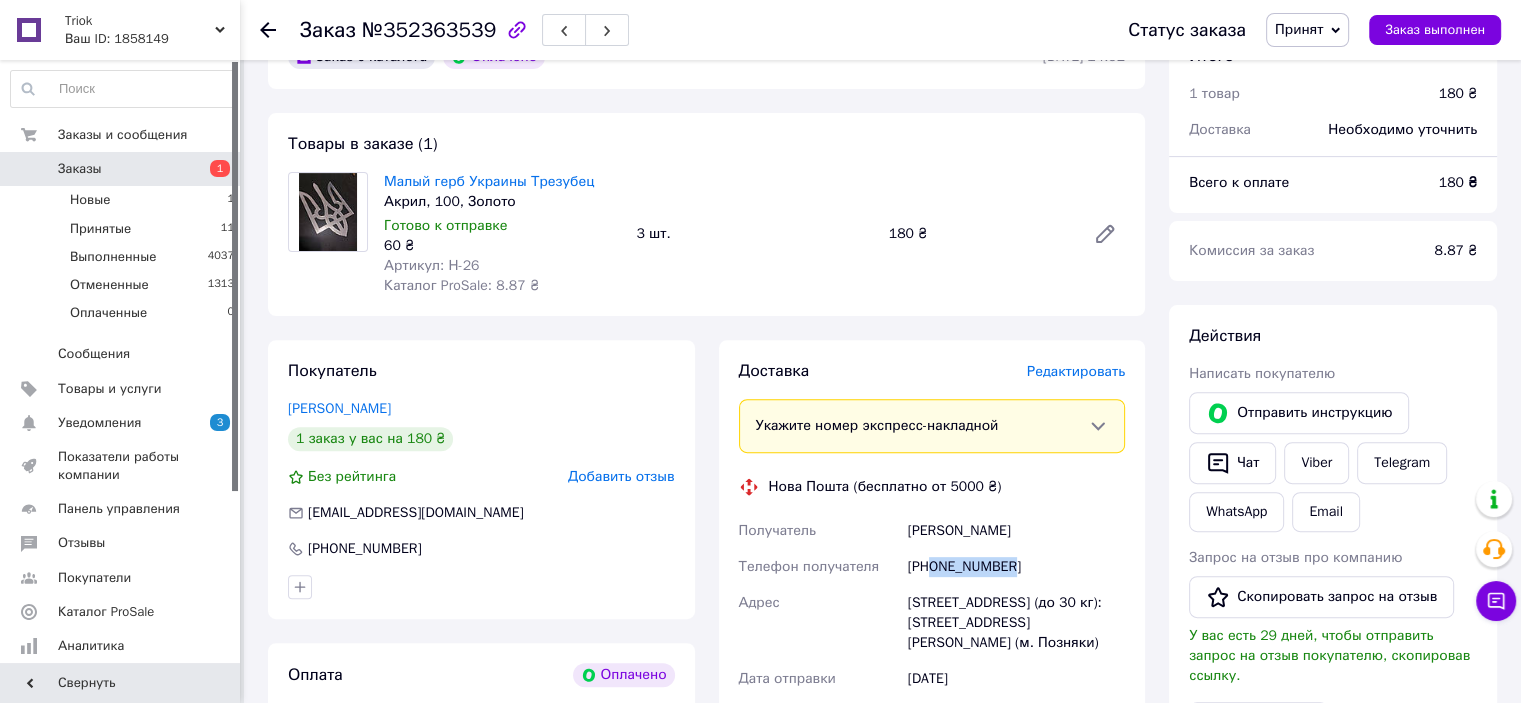 scroll, scrollTop: 400, scrollLeft: 0, axis: vertical 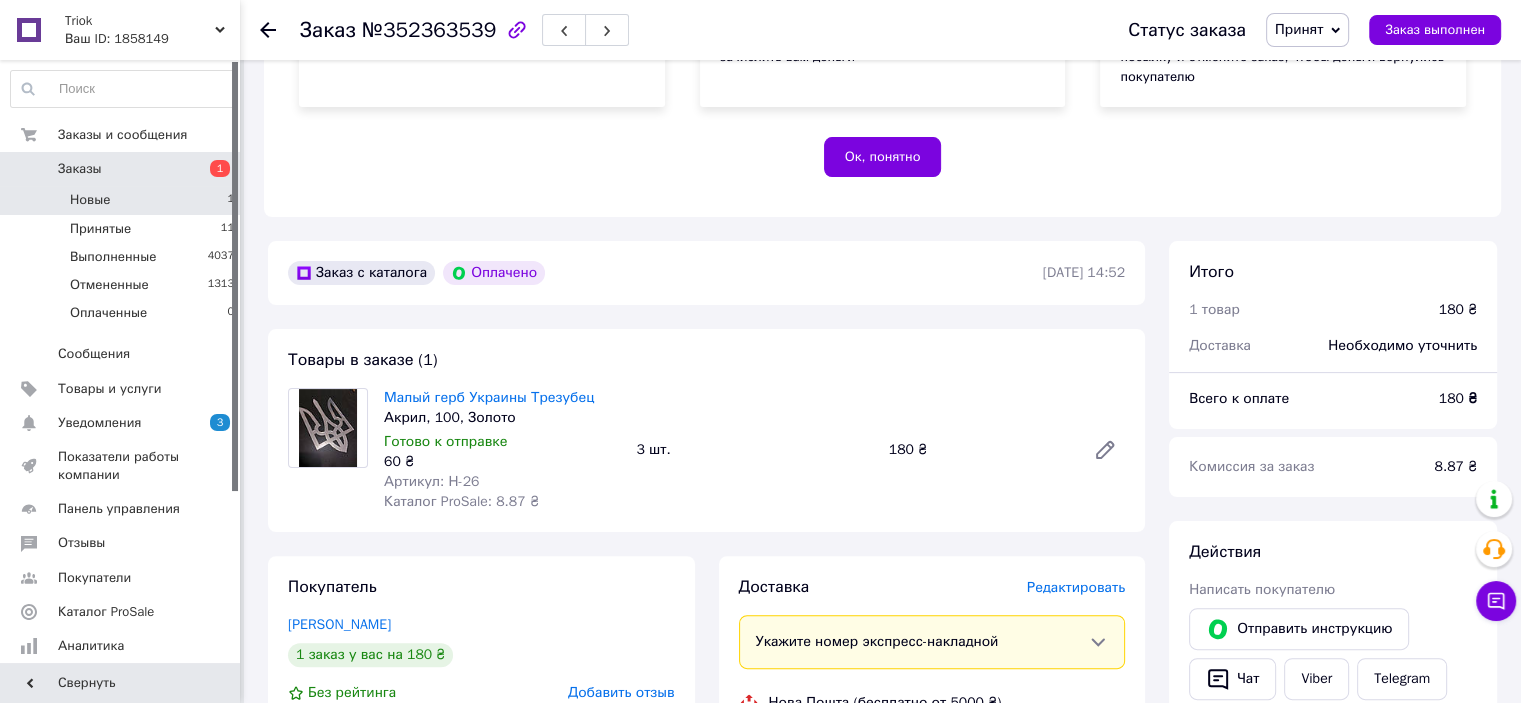 click on "Заказы" at bounding box center [80, 169] 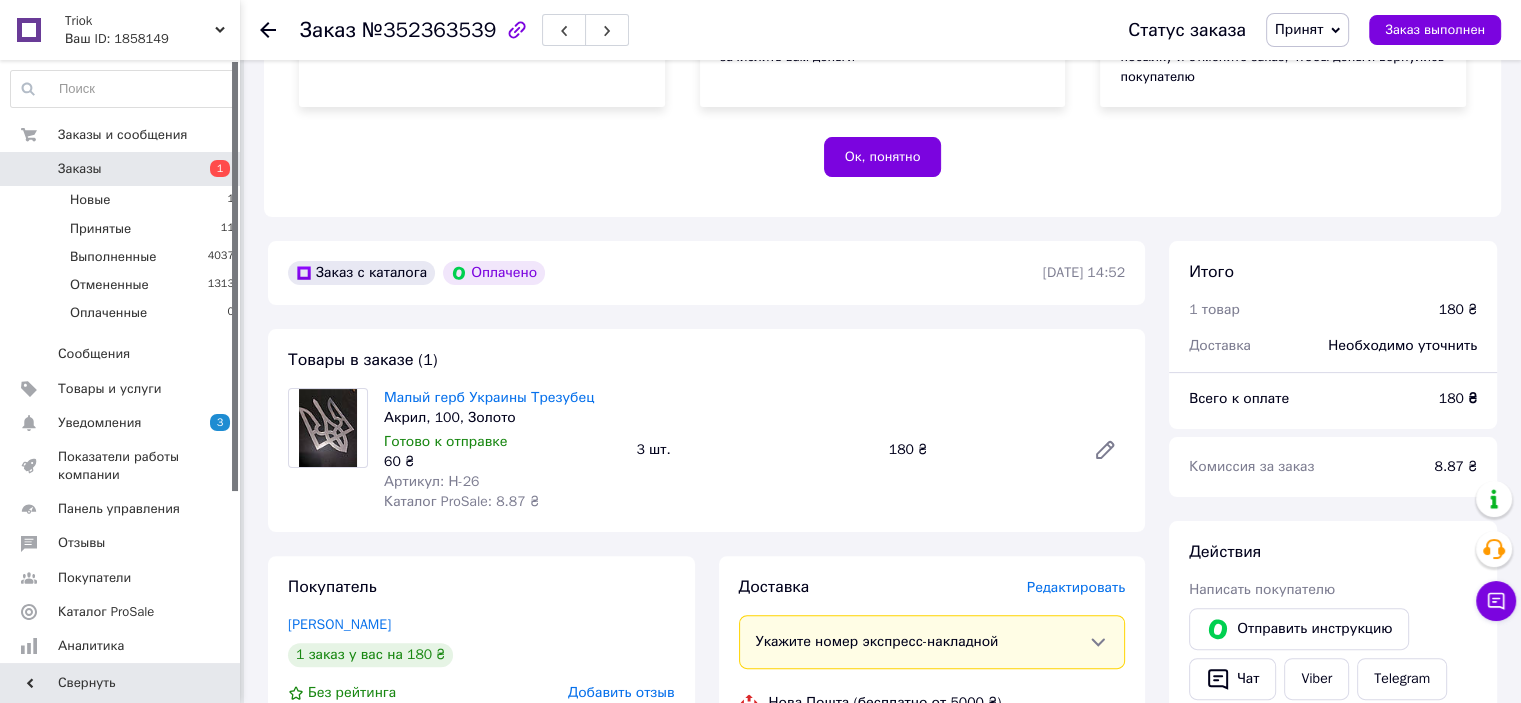 scroll, scrollTop: 0, scrollLeft: 0, axis: both 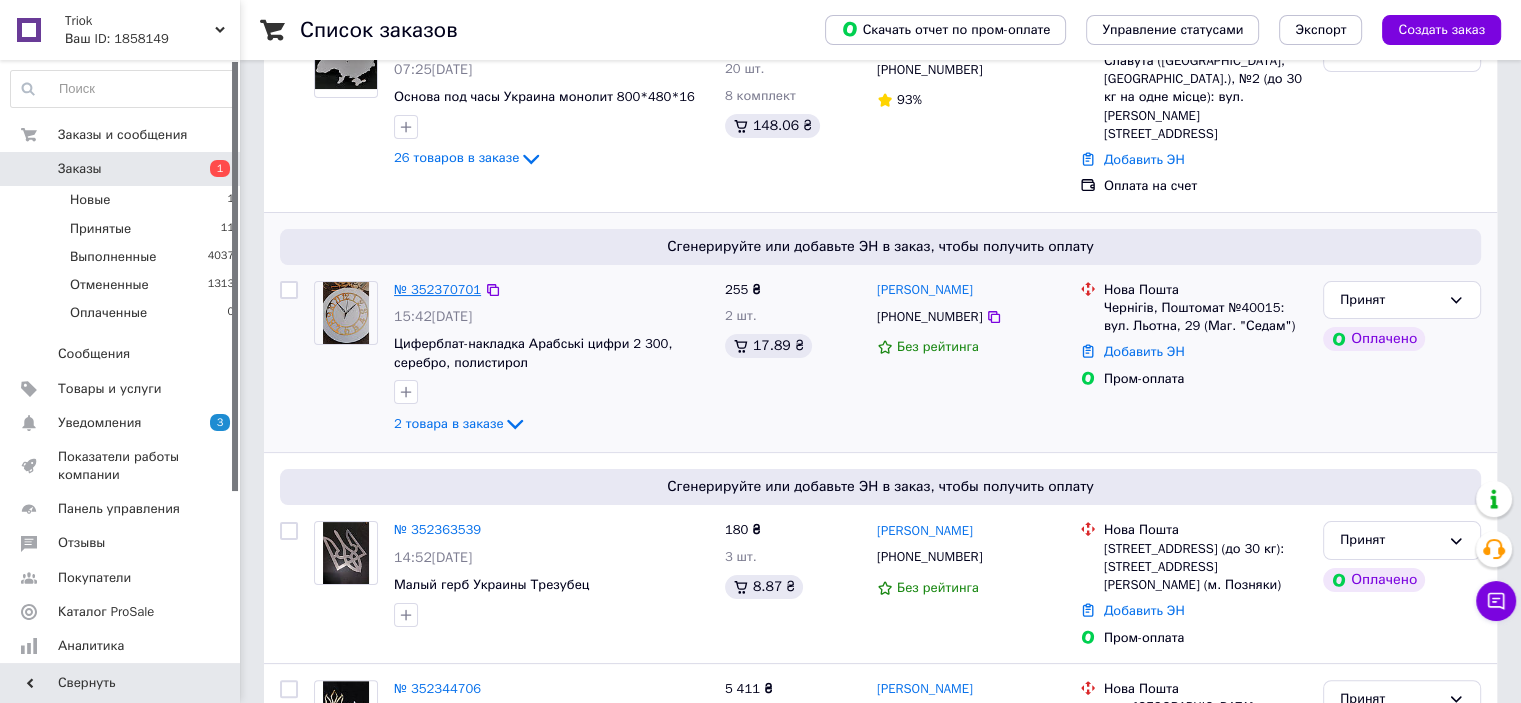 click on "№ 352370701" at bounding box center [437, 289] 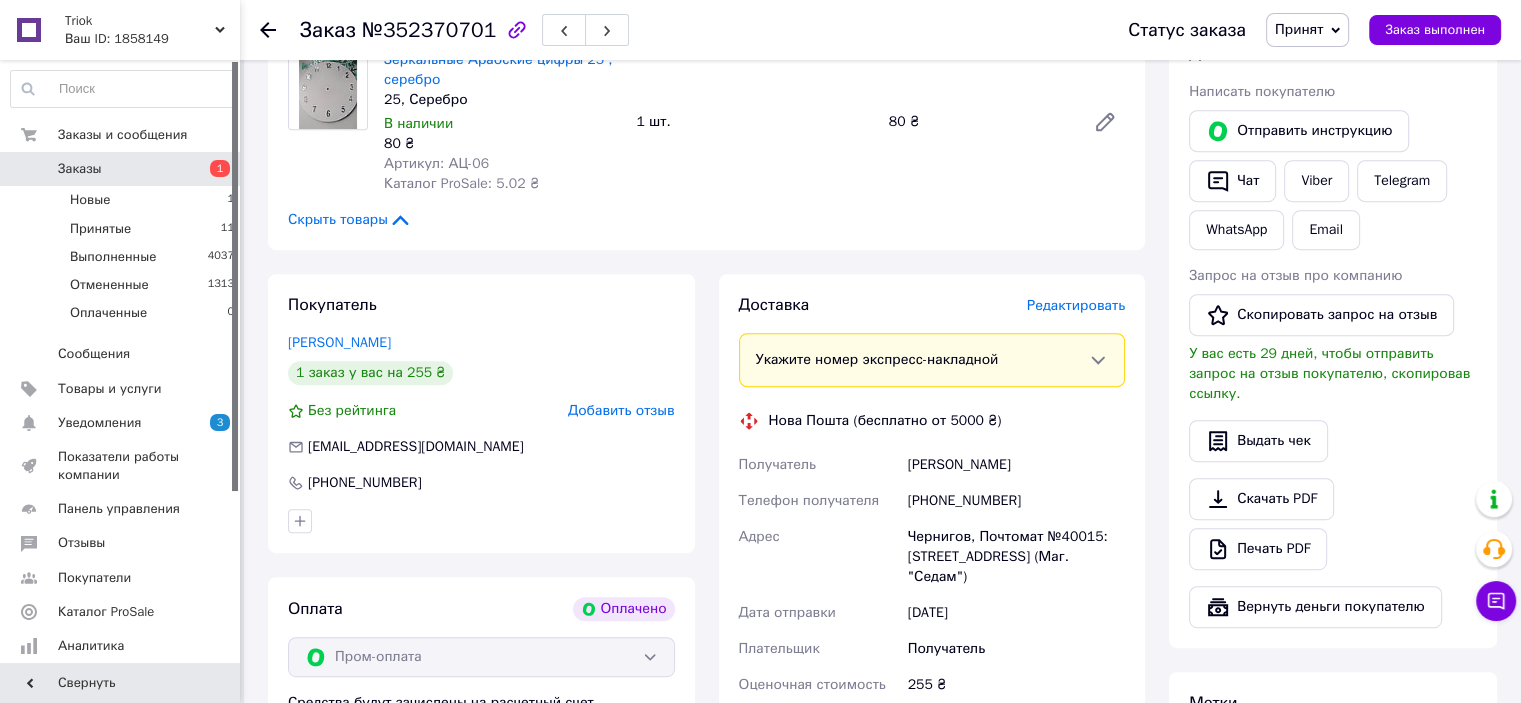 scroll, scrollTop: 900, scrollLeft: 0, axis: vertical 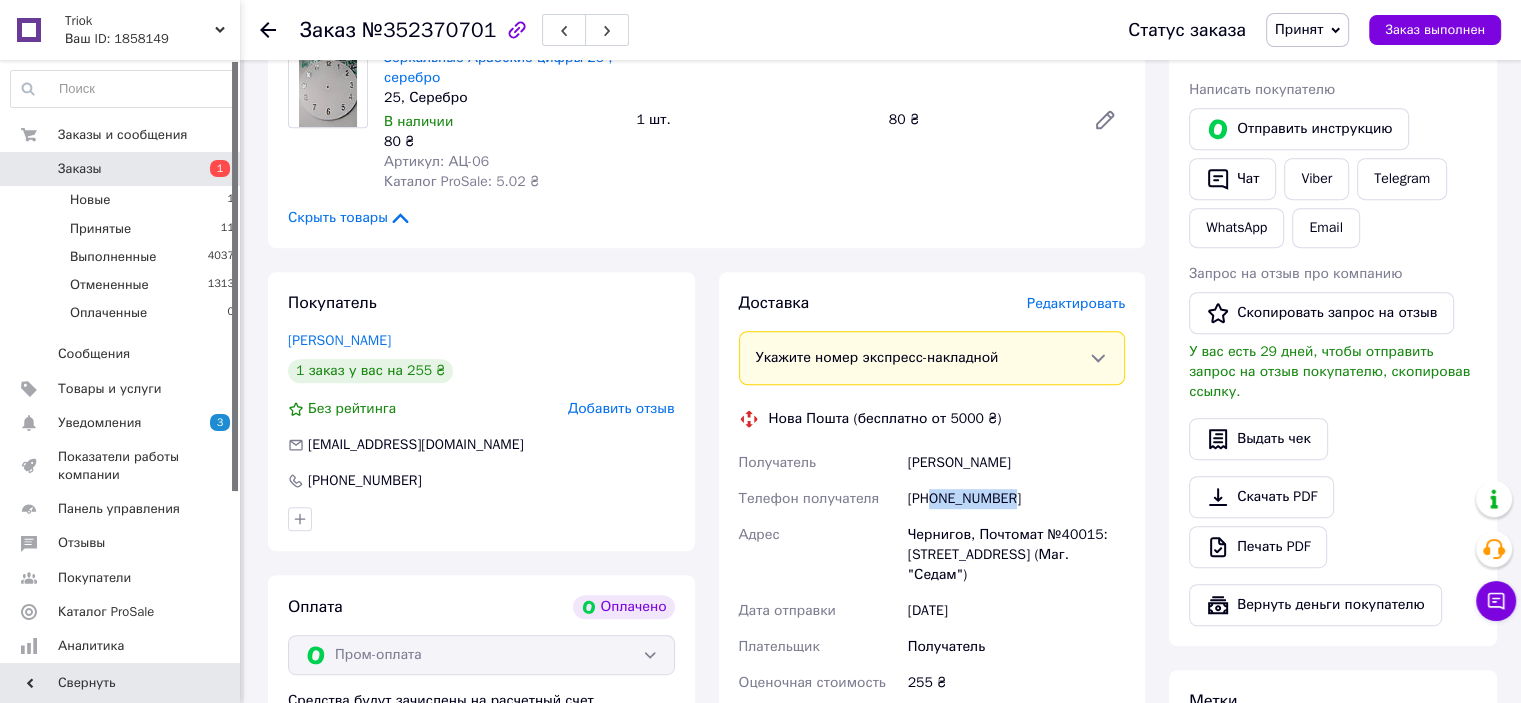 drag, startPoint x: 1008, startPoint y: 481, endPoint x: 931, endPoint y: 481, distance: 77 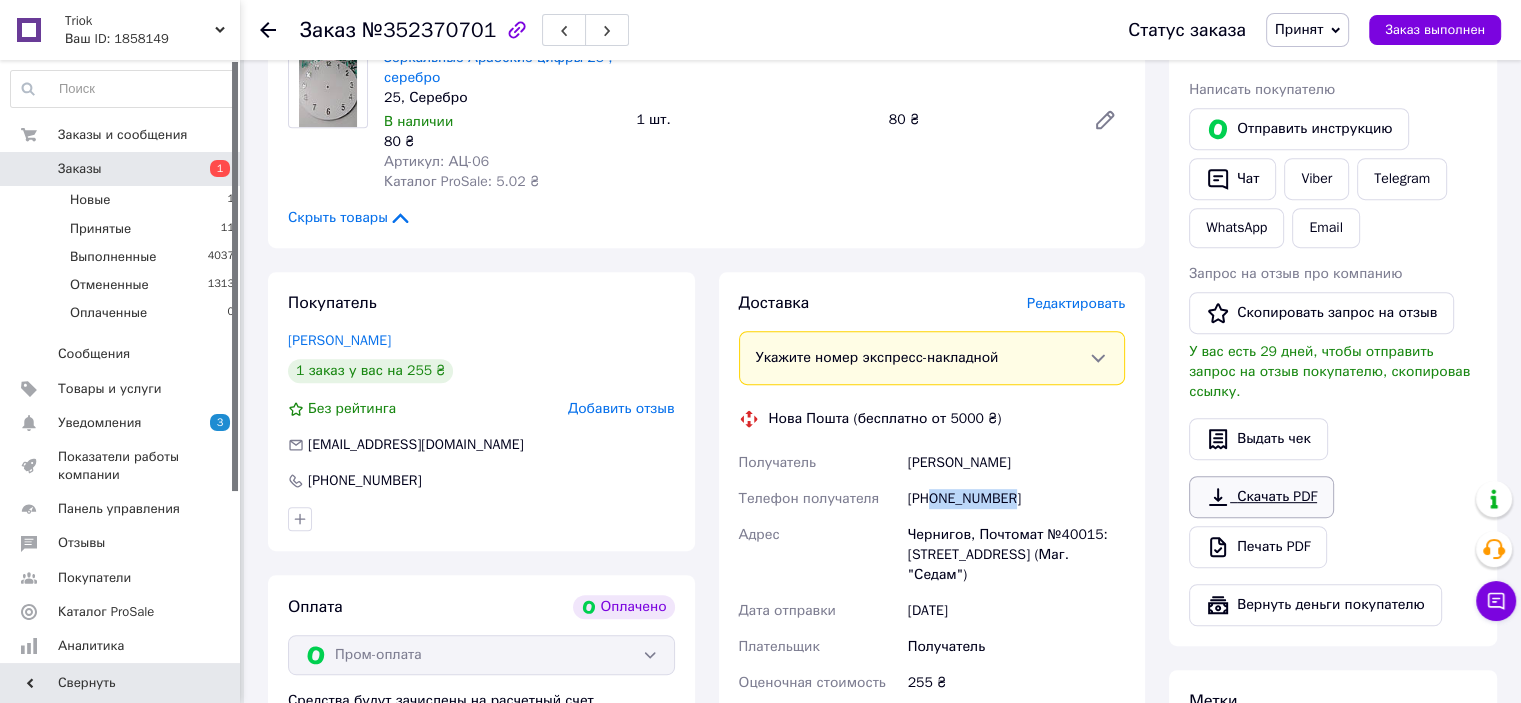 copy on "0933264714" 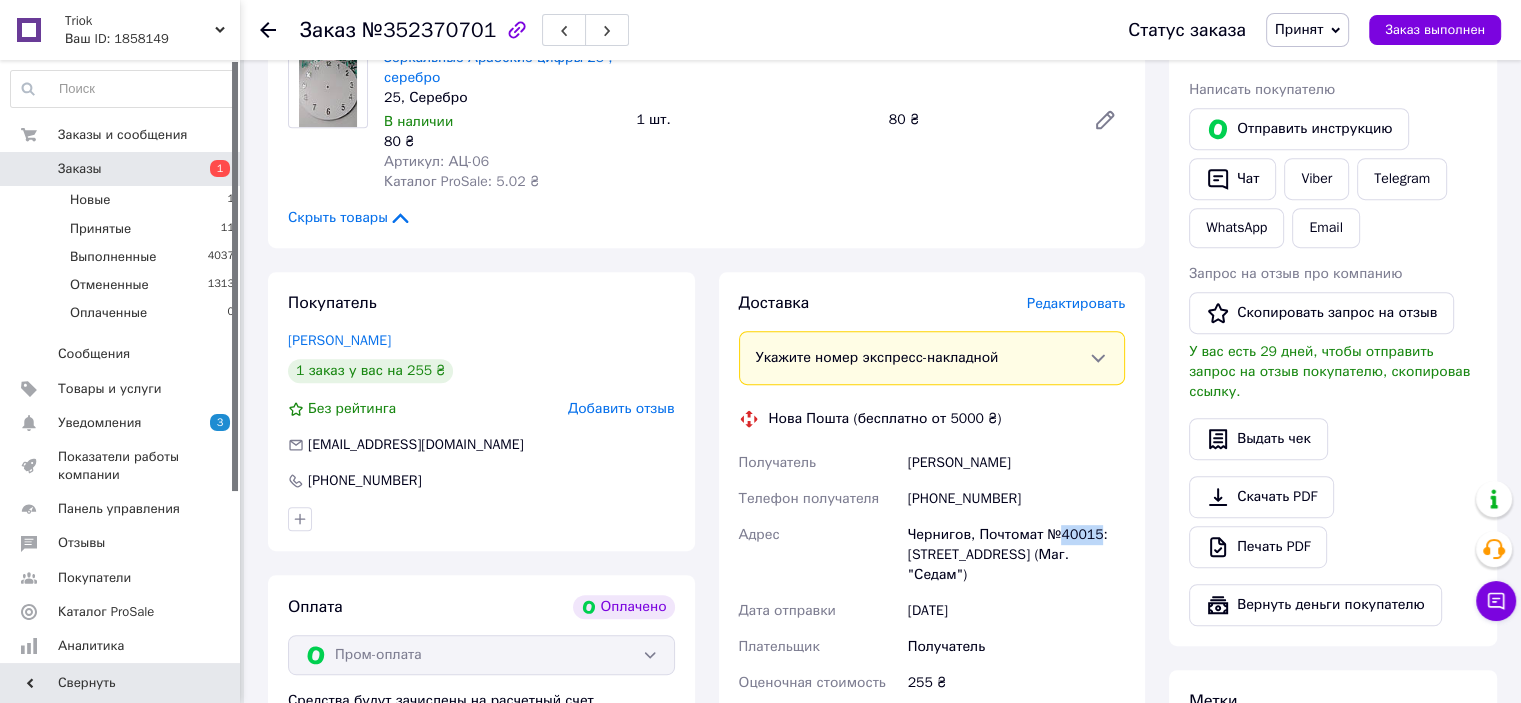 drag, startPoint x: 1060, startPoint y: 512, endPoint x: 1095, endPoint y: 513, distance: 35.014282 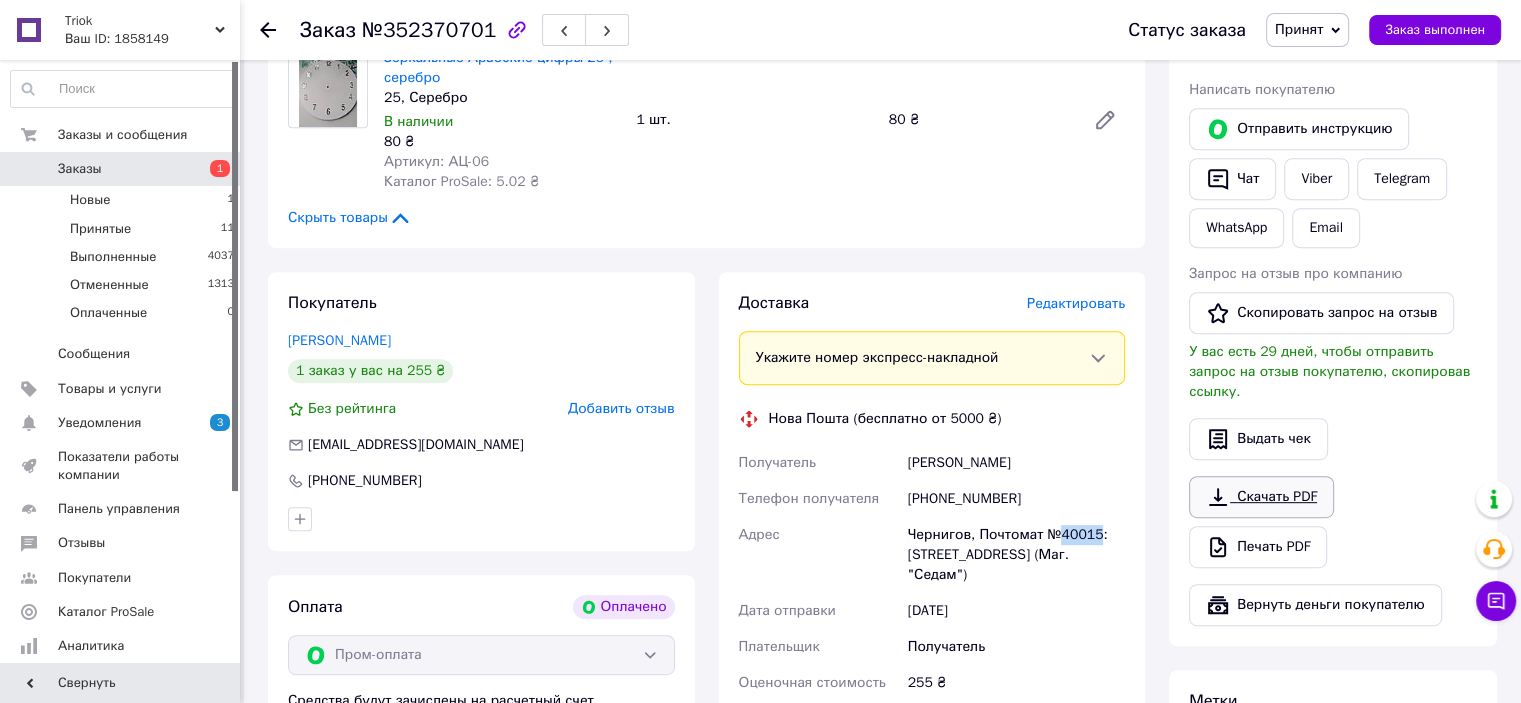 copy on "40015" 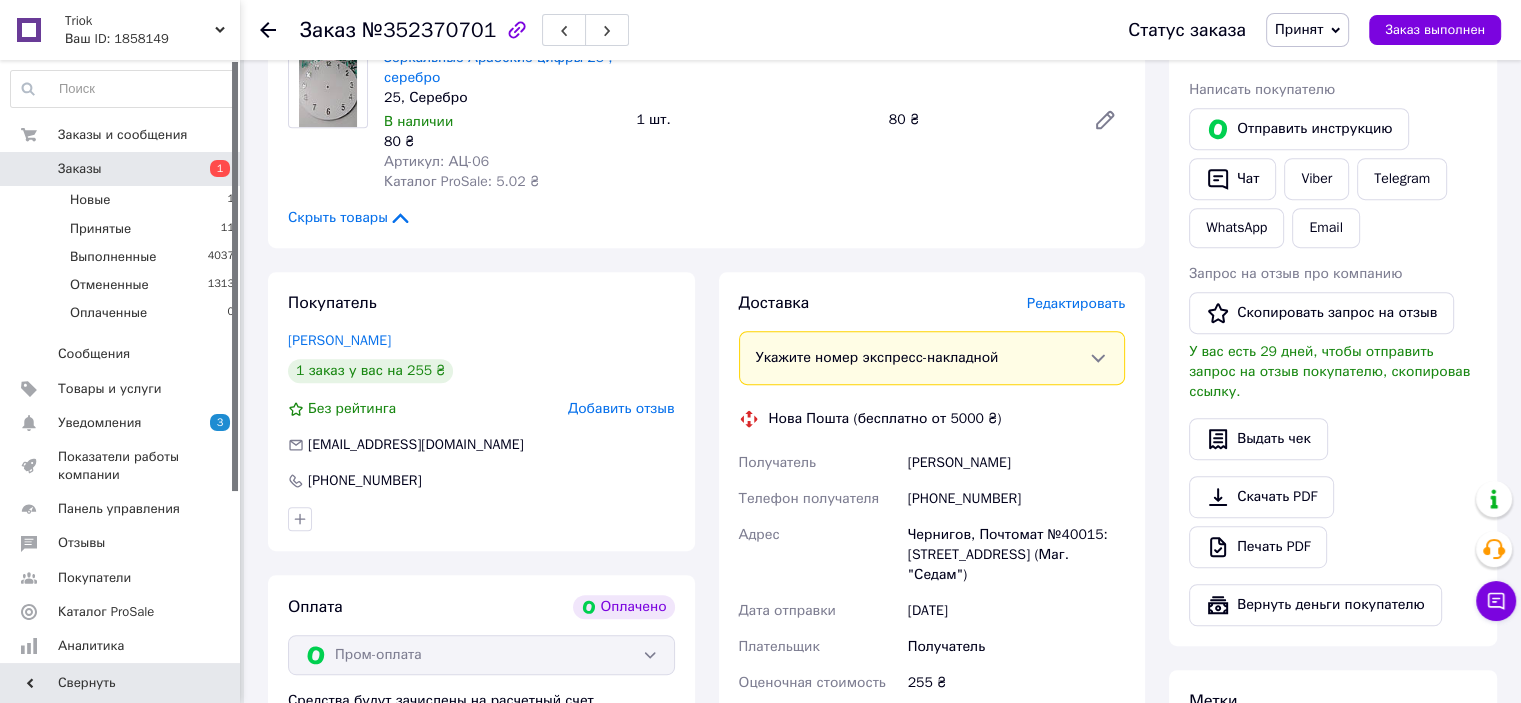 click at bounding box center [280, 30] 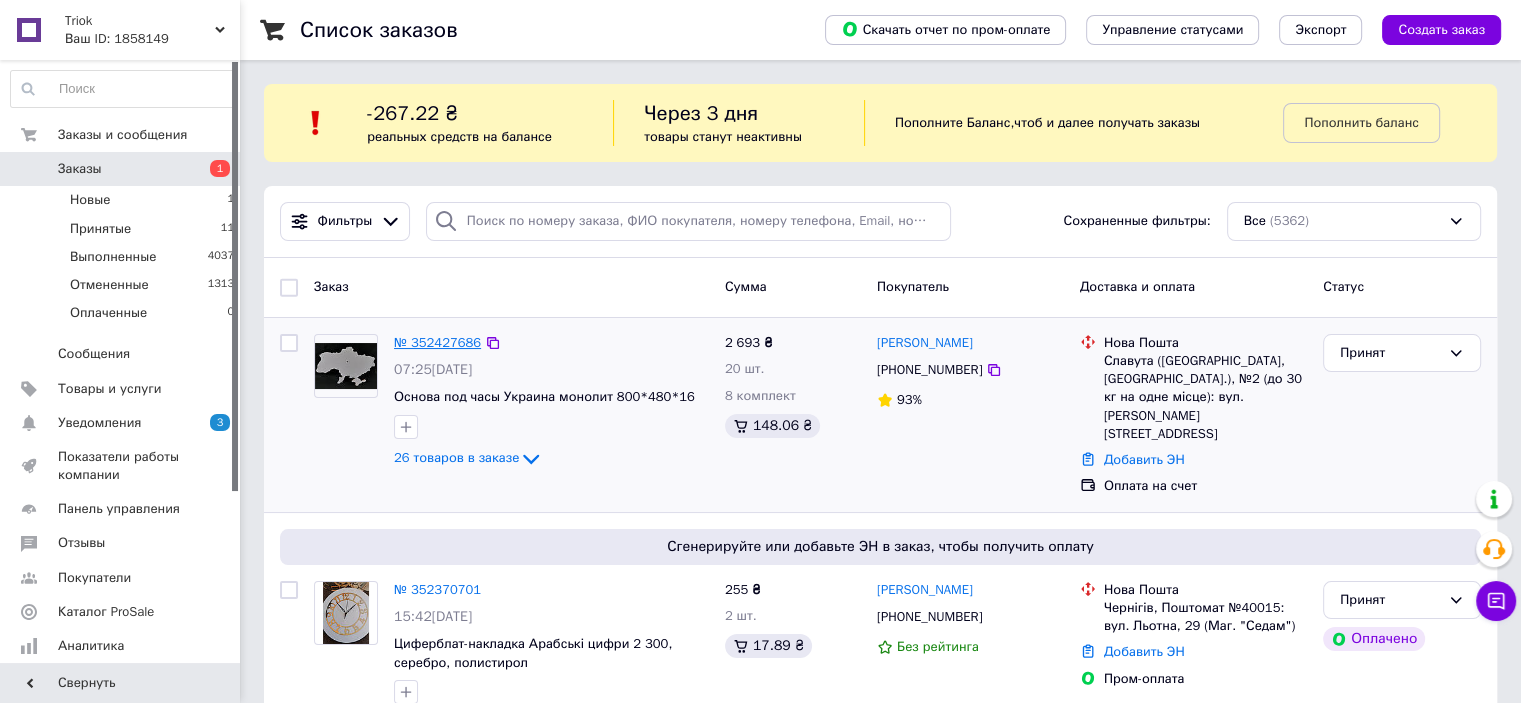 click on "№ 352427686" at bounding box center (437, 342) 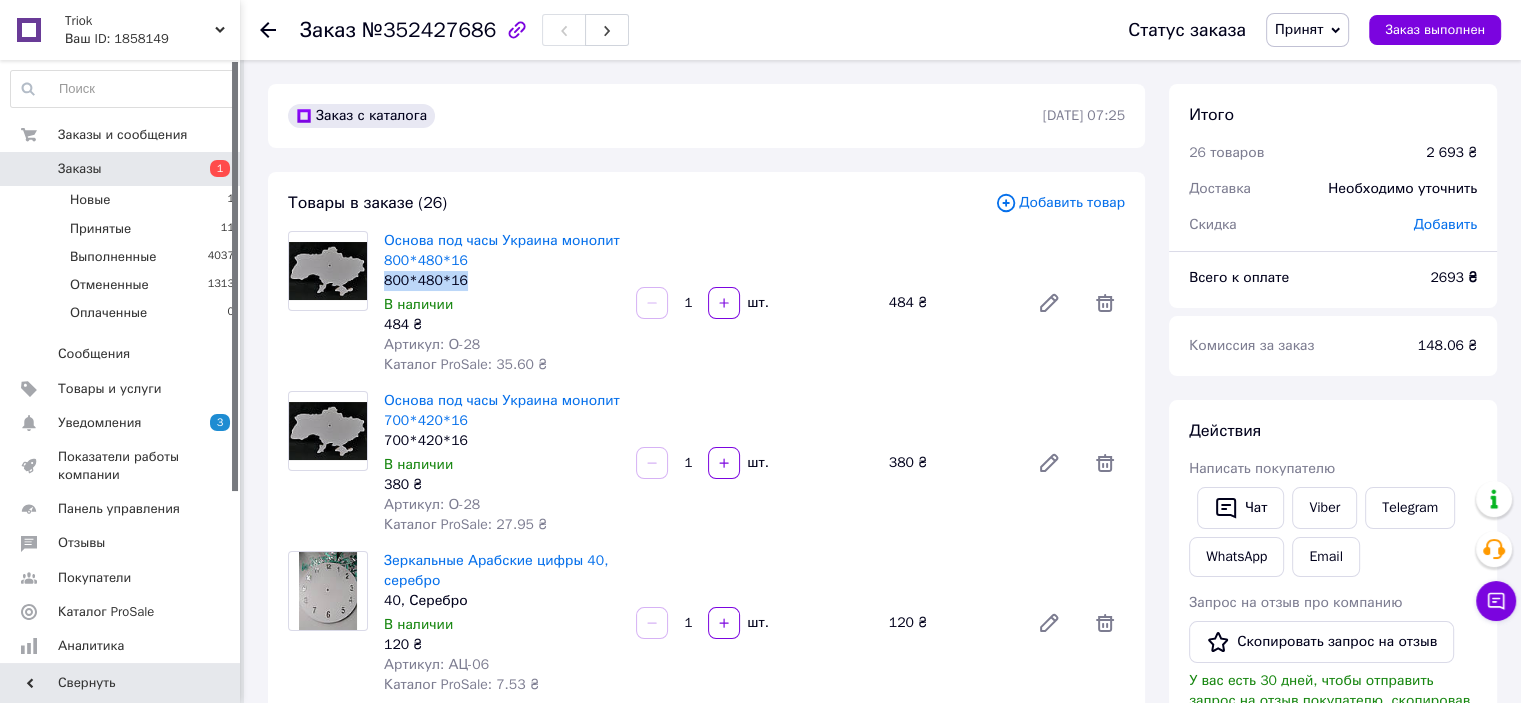 drag, startPoint x: 460, startPoint y: 286, endPoint x: 382, endPoint y: 278, distance: 78.40918 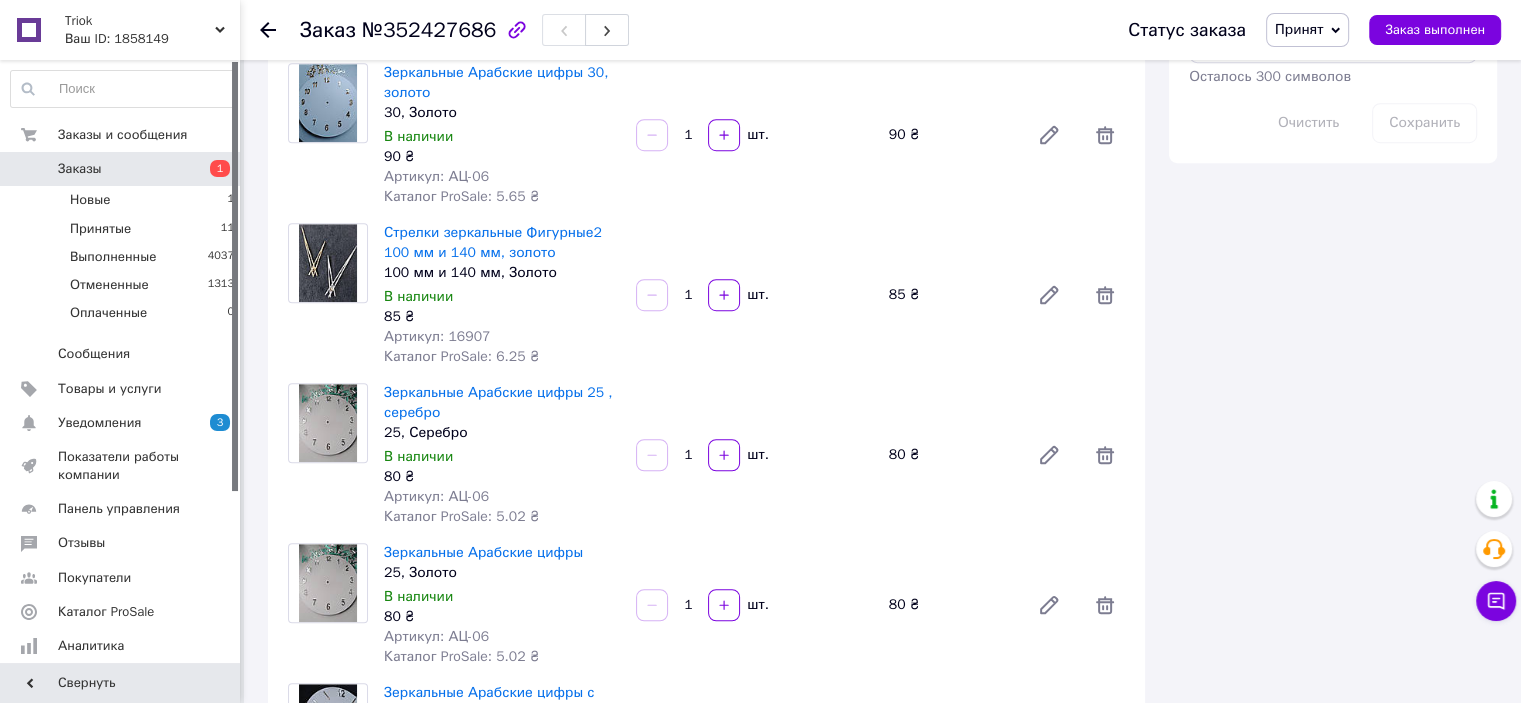 scroll, scrollTop: 1300, scrollLeft: 0, axis: vertical 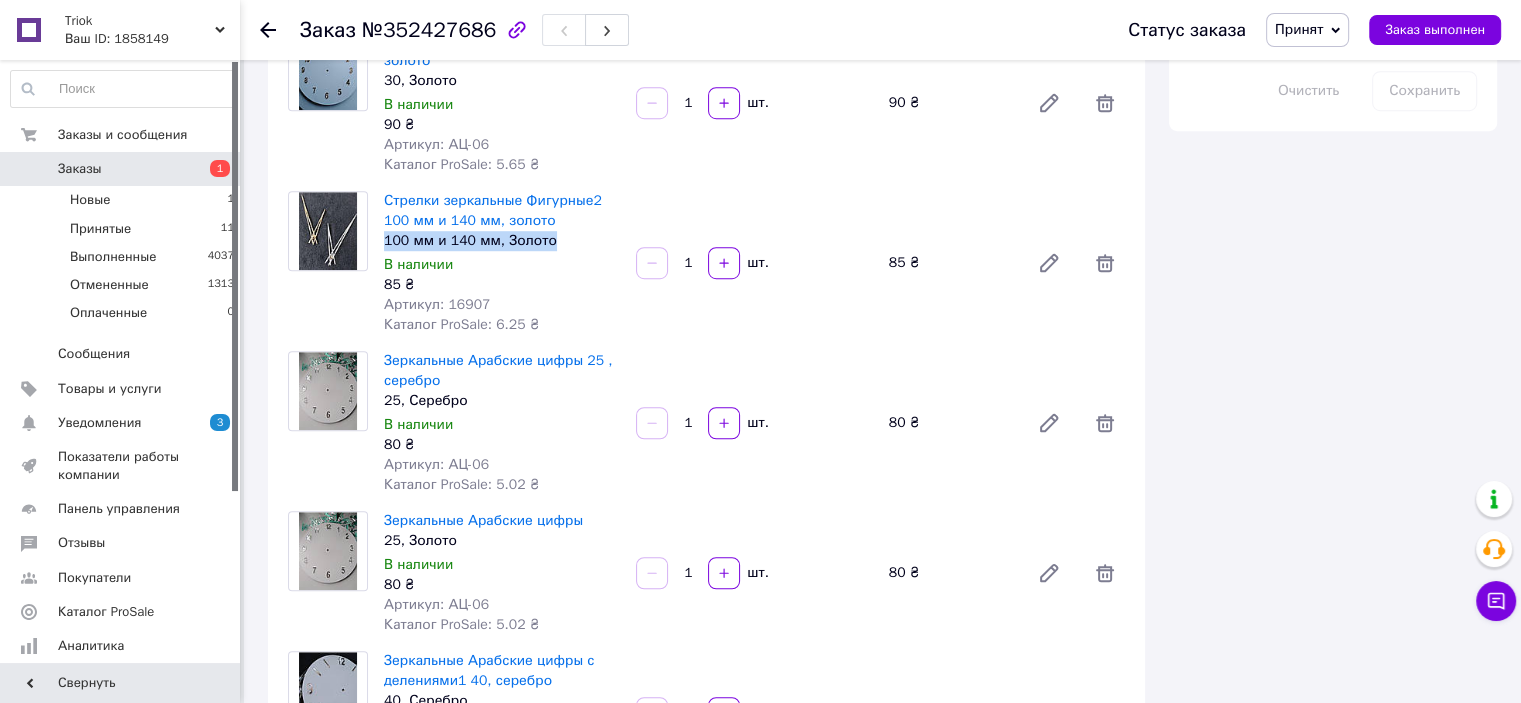 drag, startPoint x: 535, startPoint y: 247, endPoint x: 385, endPoint y: 243, distance: 150.05333 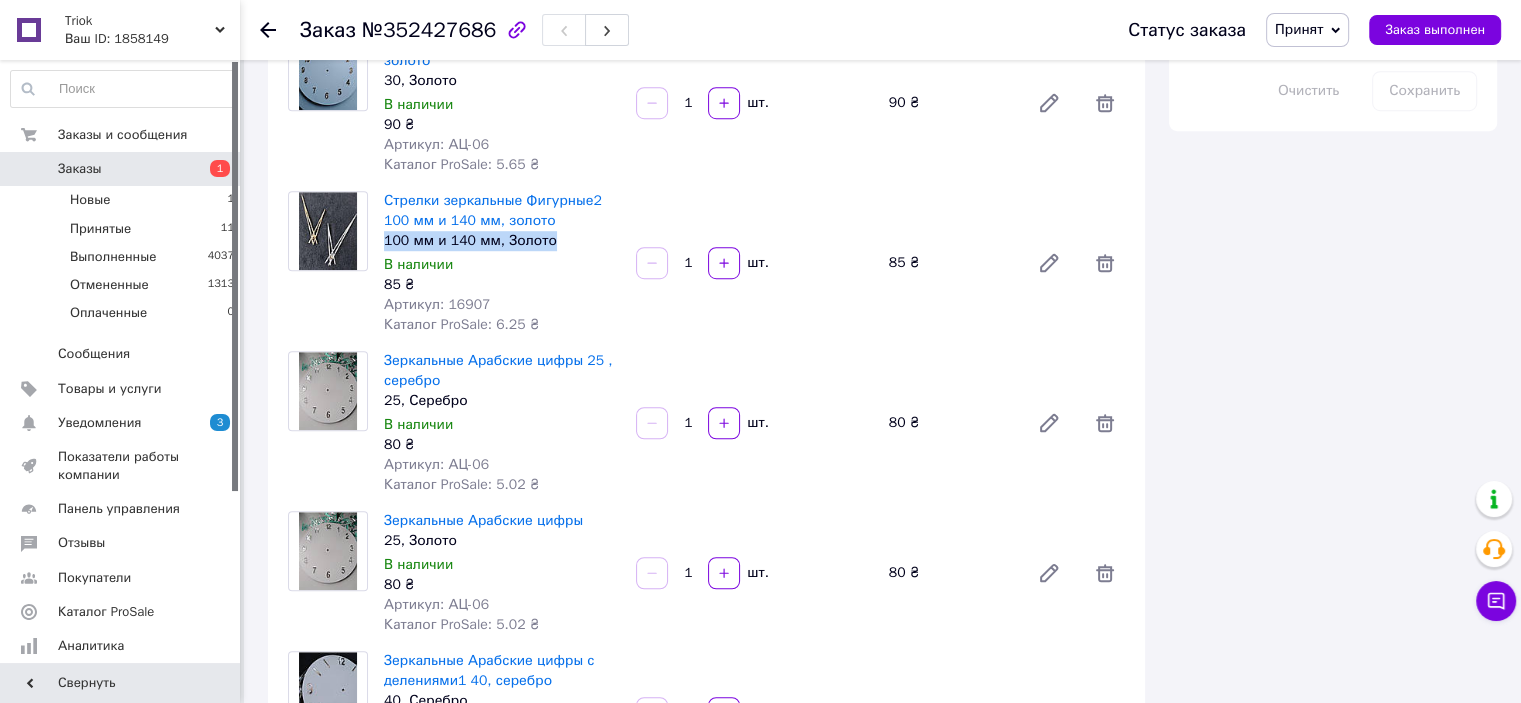 copy on "100 мм и 140 мм, Золото" 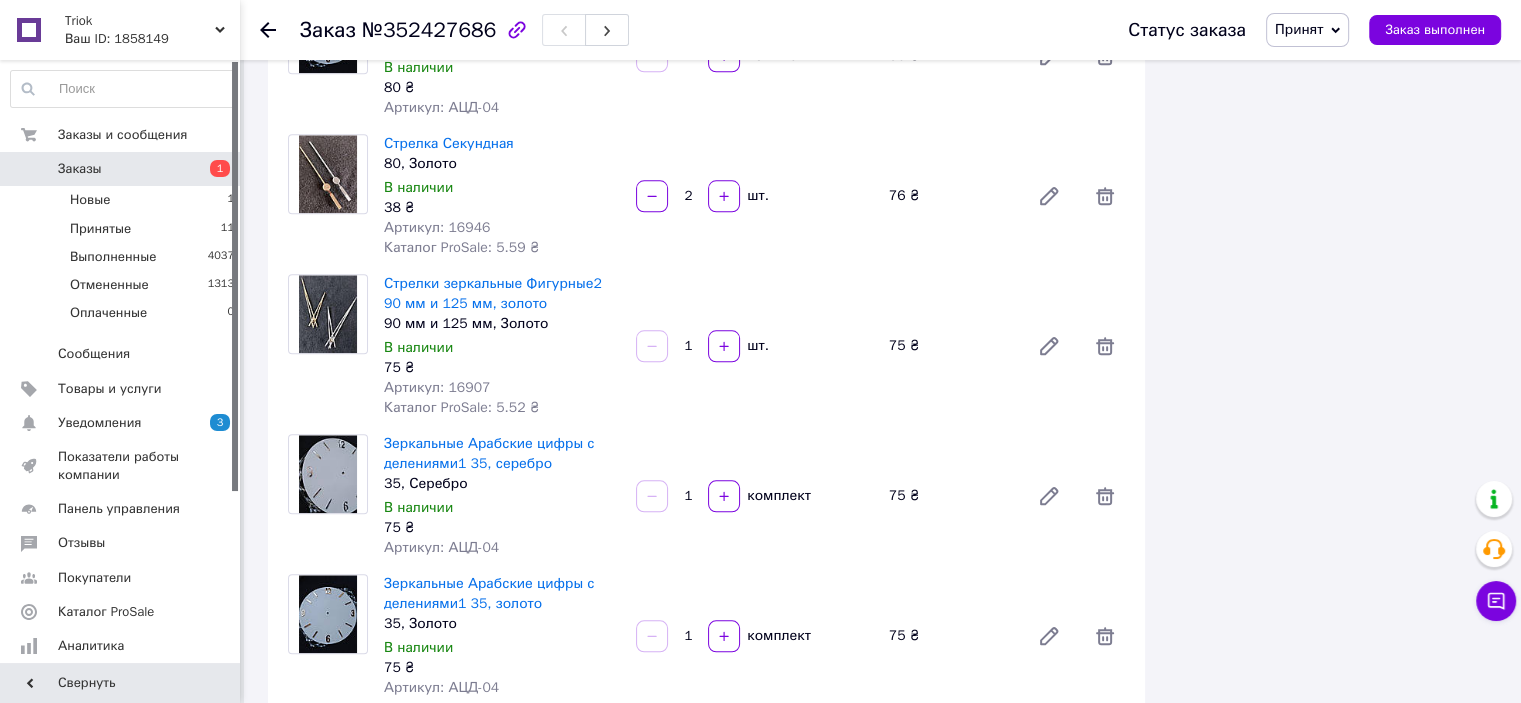scroll, scrollTop: 2100, scrollLeft: 0, axis: vertical 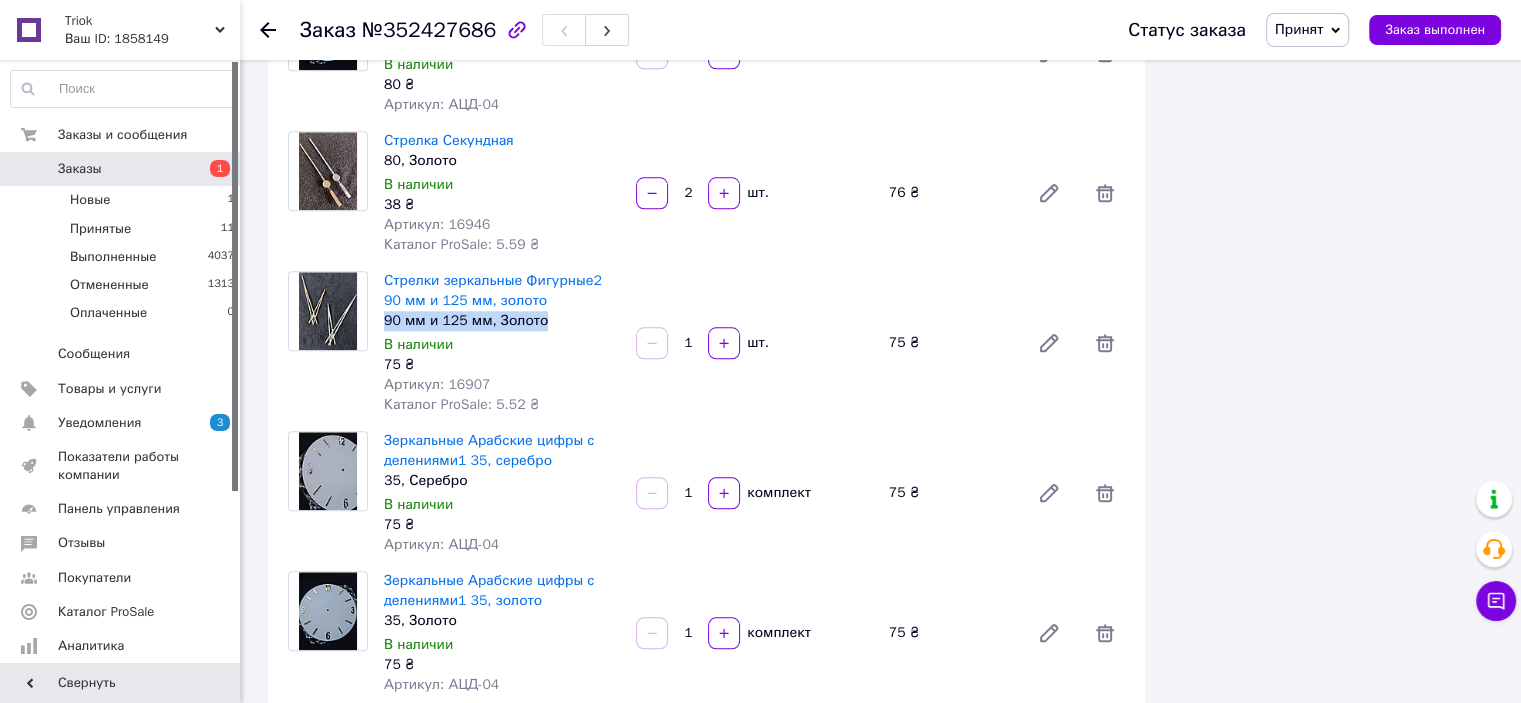 drag, startPoint x: 536, startPoint y: 324, endPoint x: 384, endPoint y: 326, distance: 152.01315 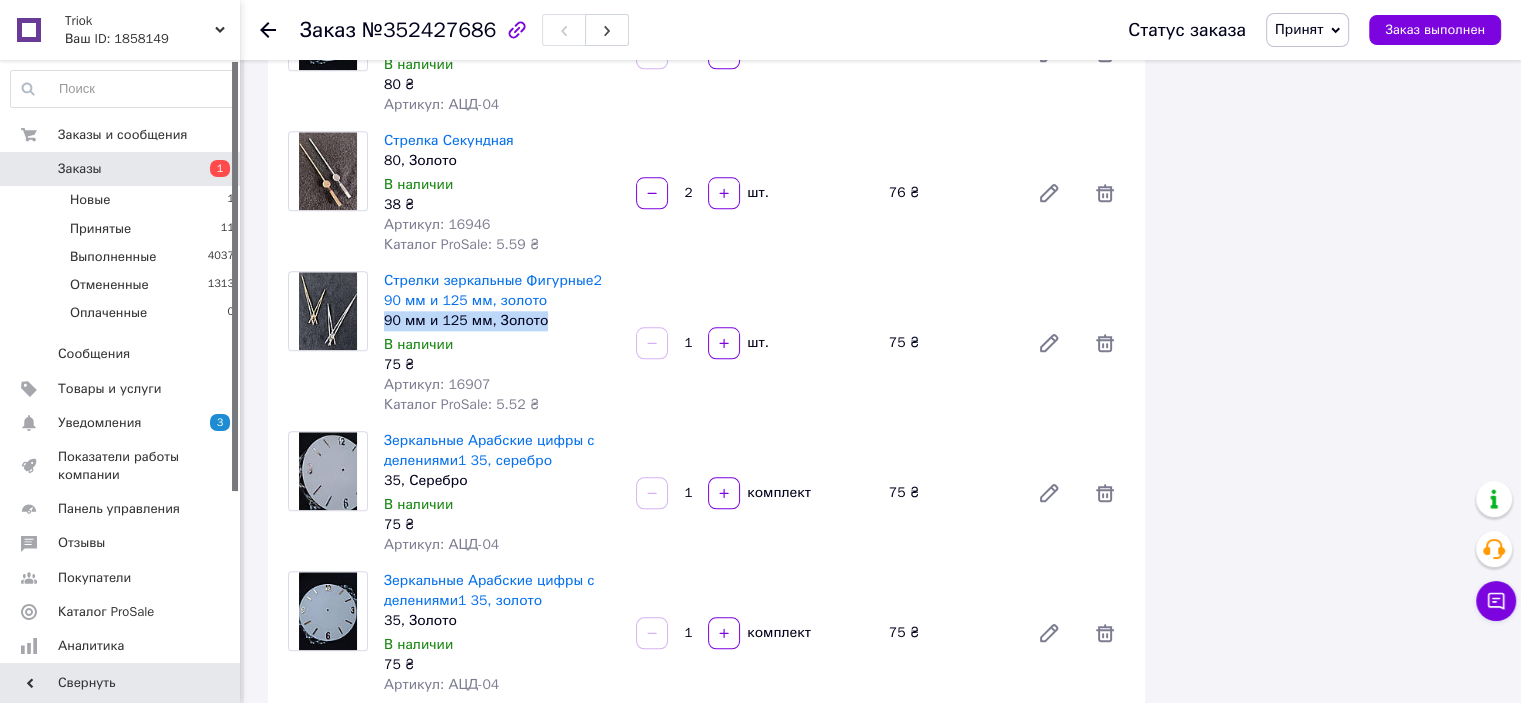 copy on "90 мм и 125 мм, Золото" 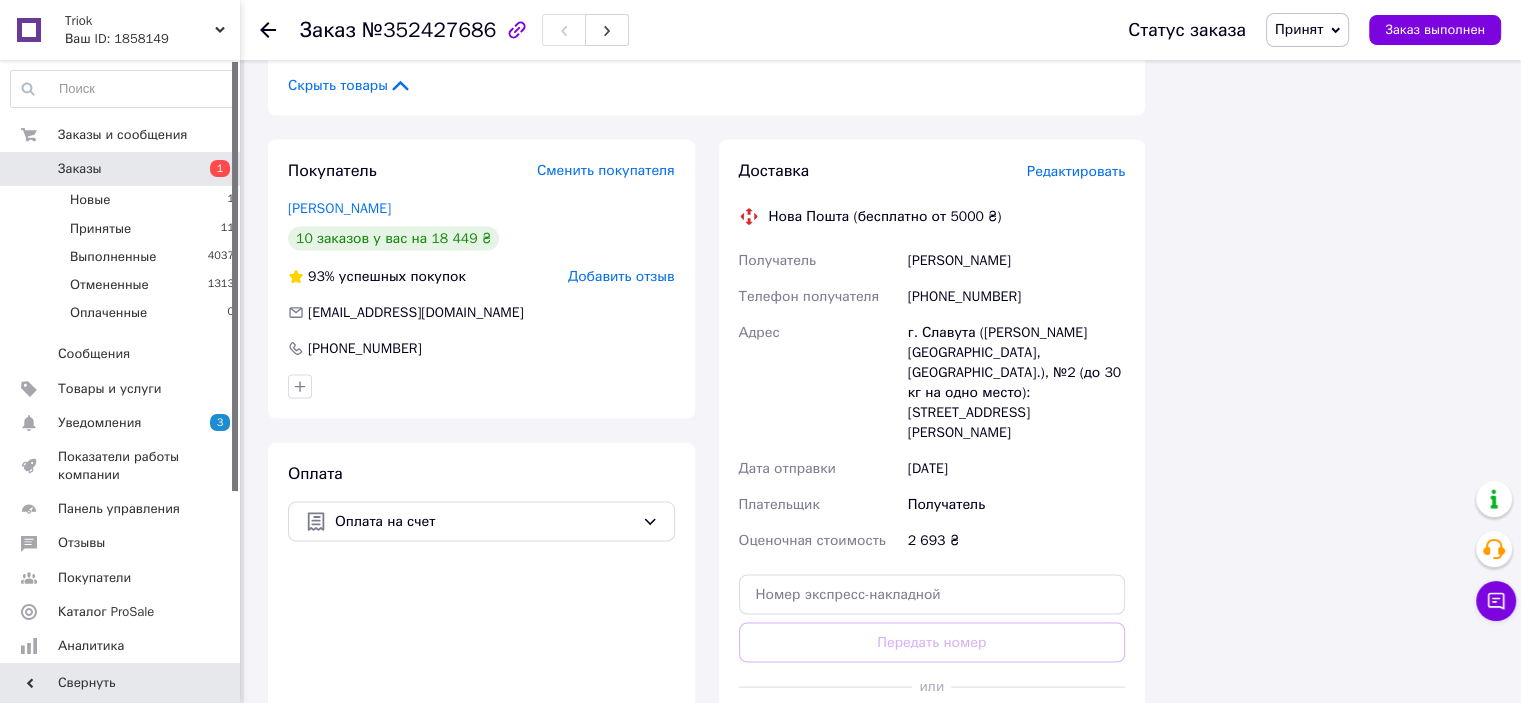 scroll, scrollTop: 4098, scrollLeft: 0, axis: vertical 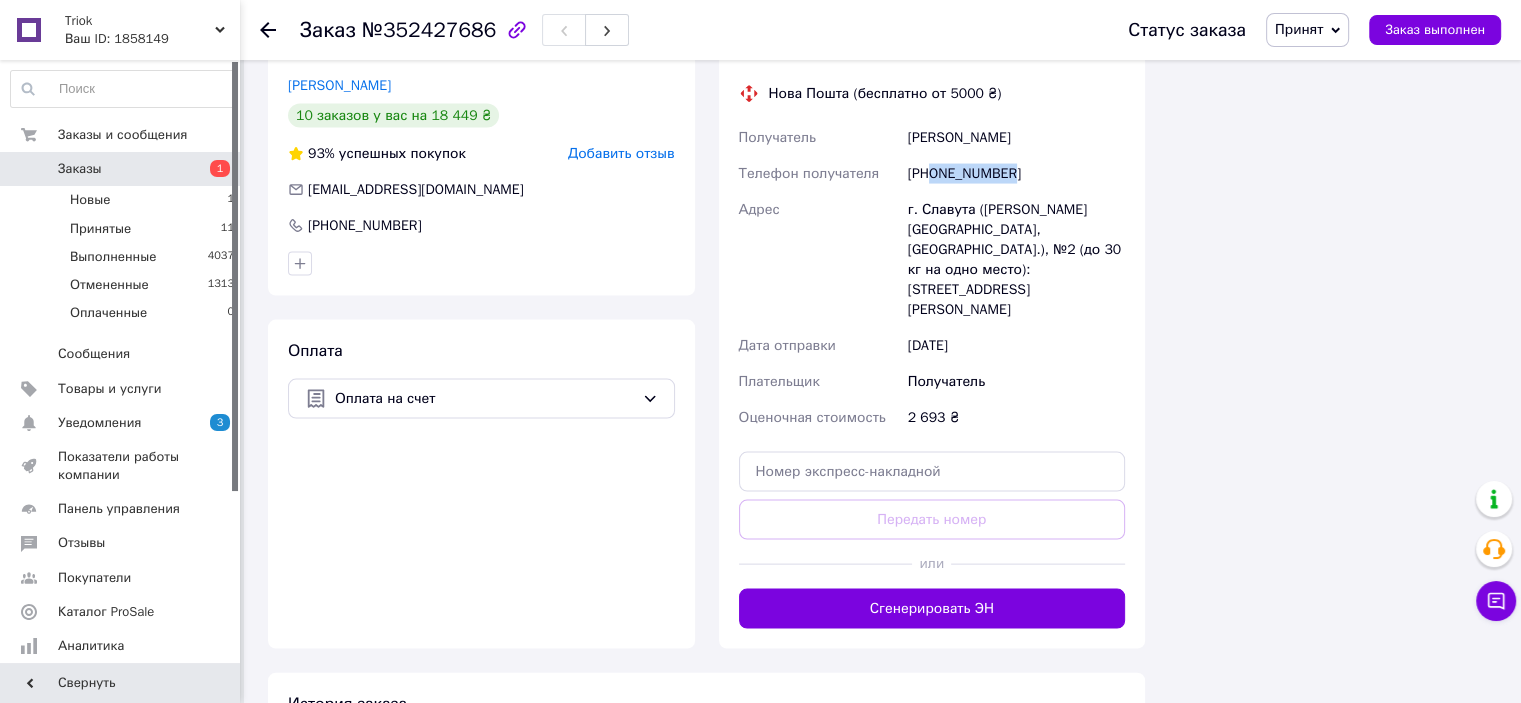 drag, startPoint x: 1004, startPoint y: 172, endPoint x: 932, endPoint y: 172, distance: 72 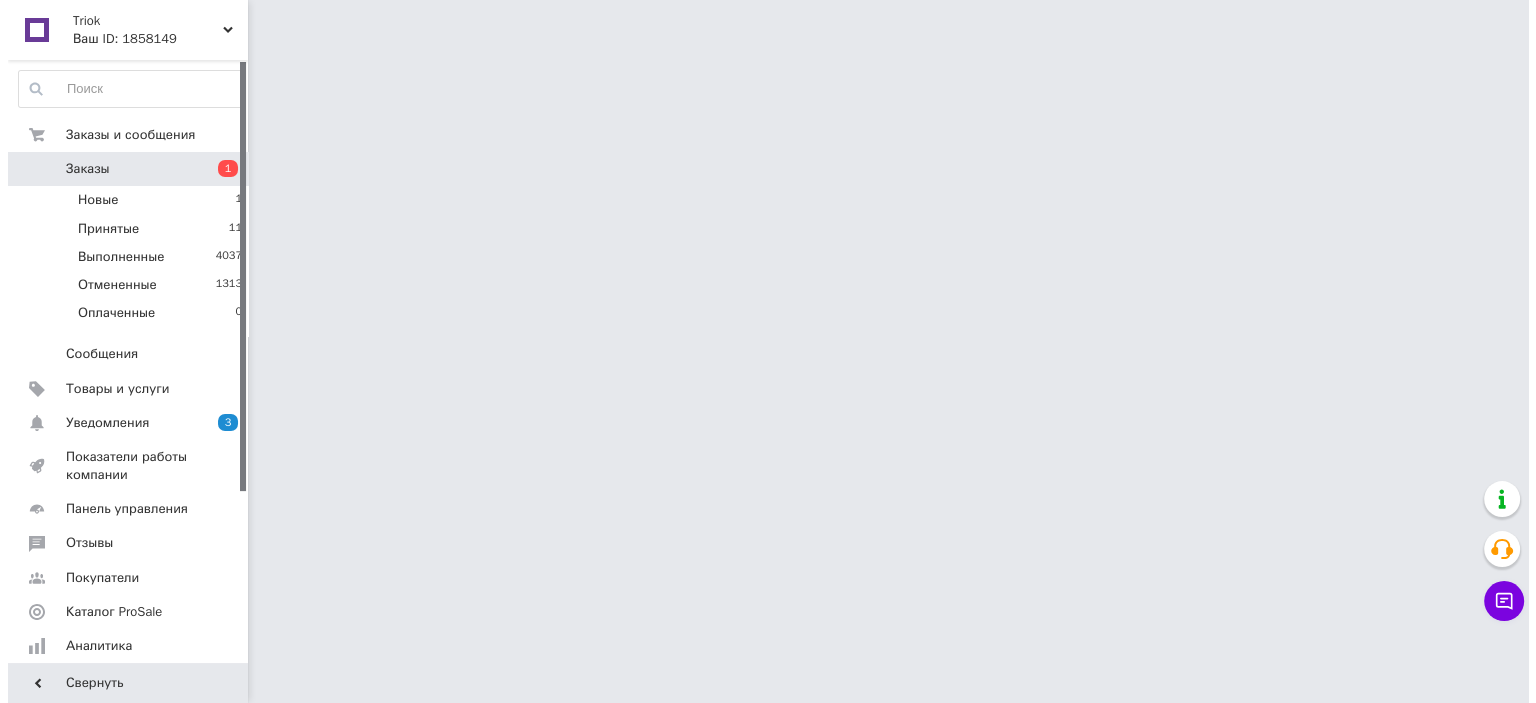scroll, scrollTop: 0, scrollLeft: 0, axis: both 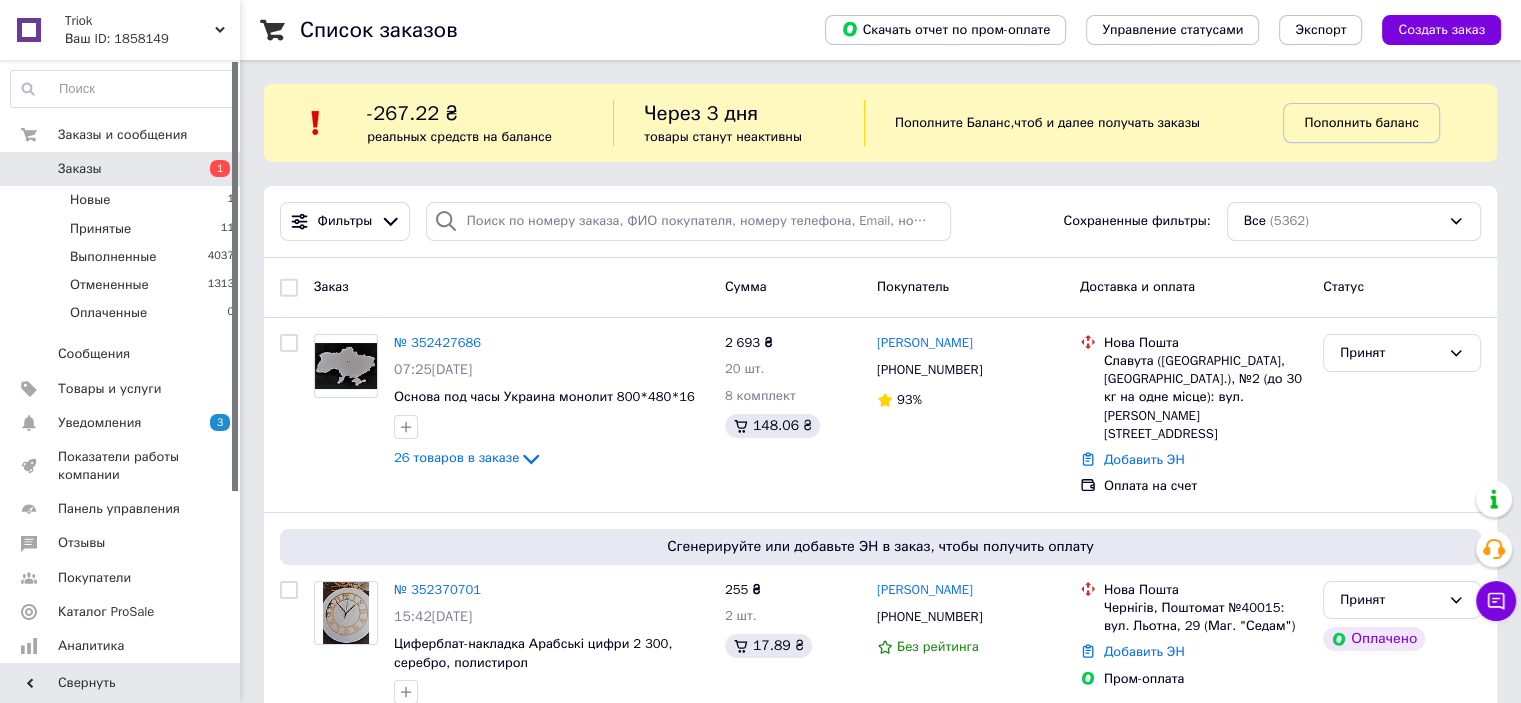 click on "Пополнить баланс" at bounding box center (1361, 123) 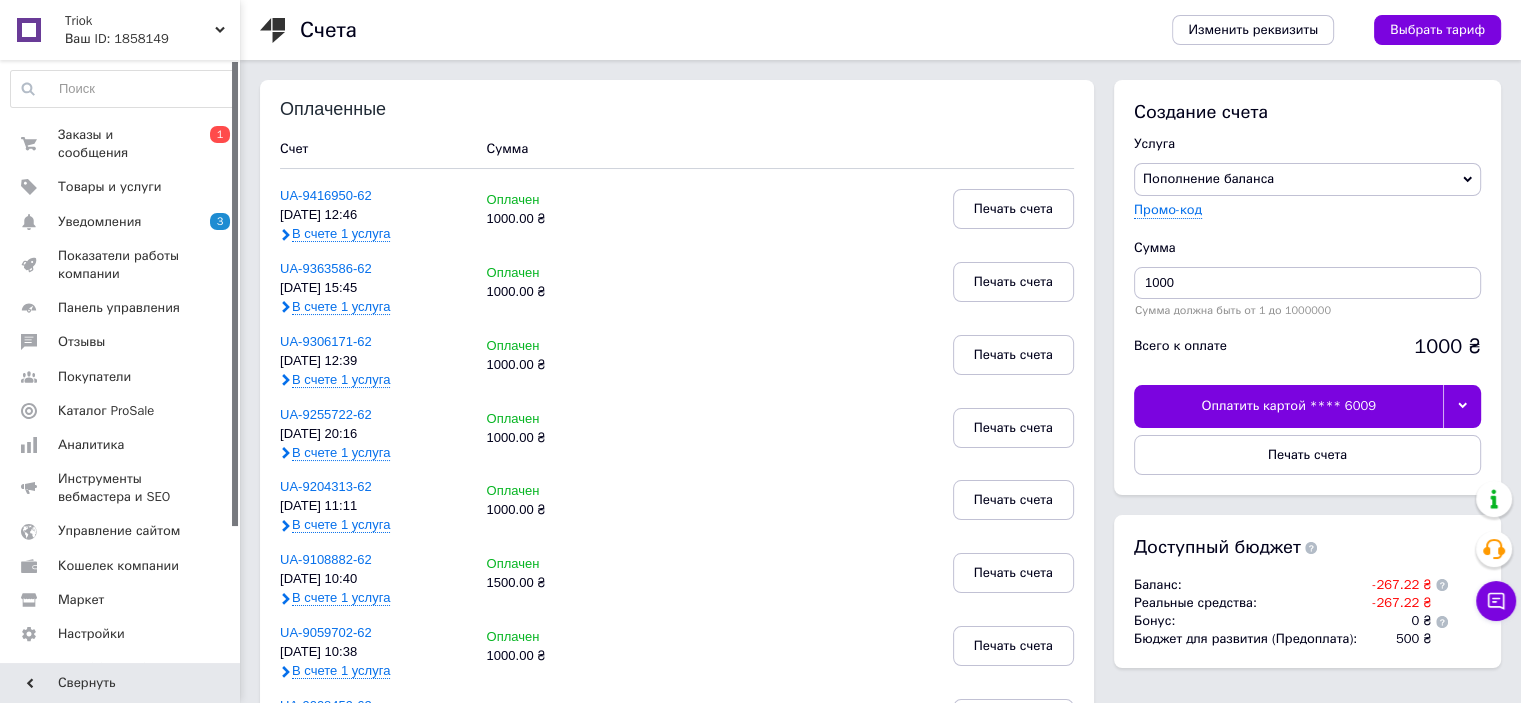 click on "Оплатить картой  **** 6009" at bounding box center (1288, 406) 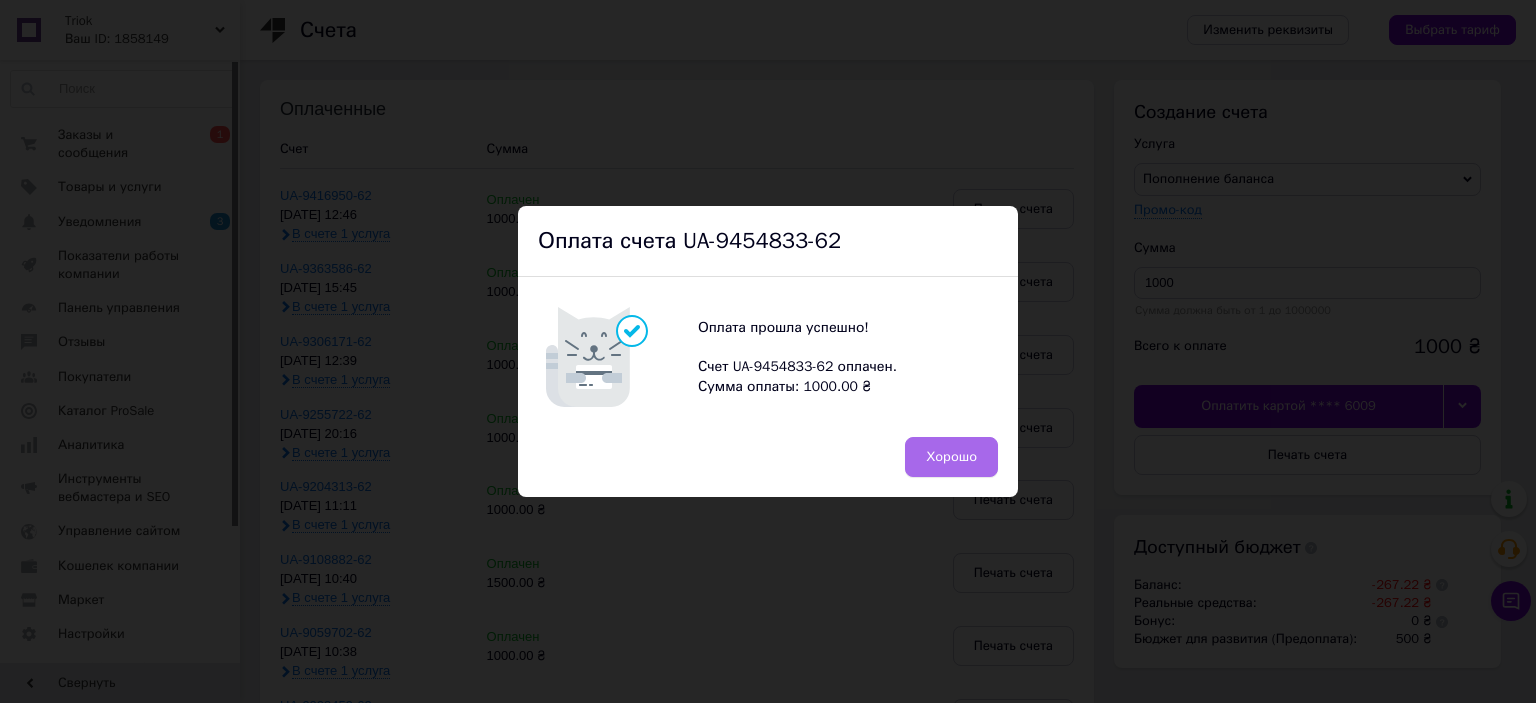 click on "Хорошо" at bounding box center (951, 457) 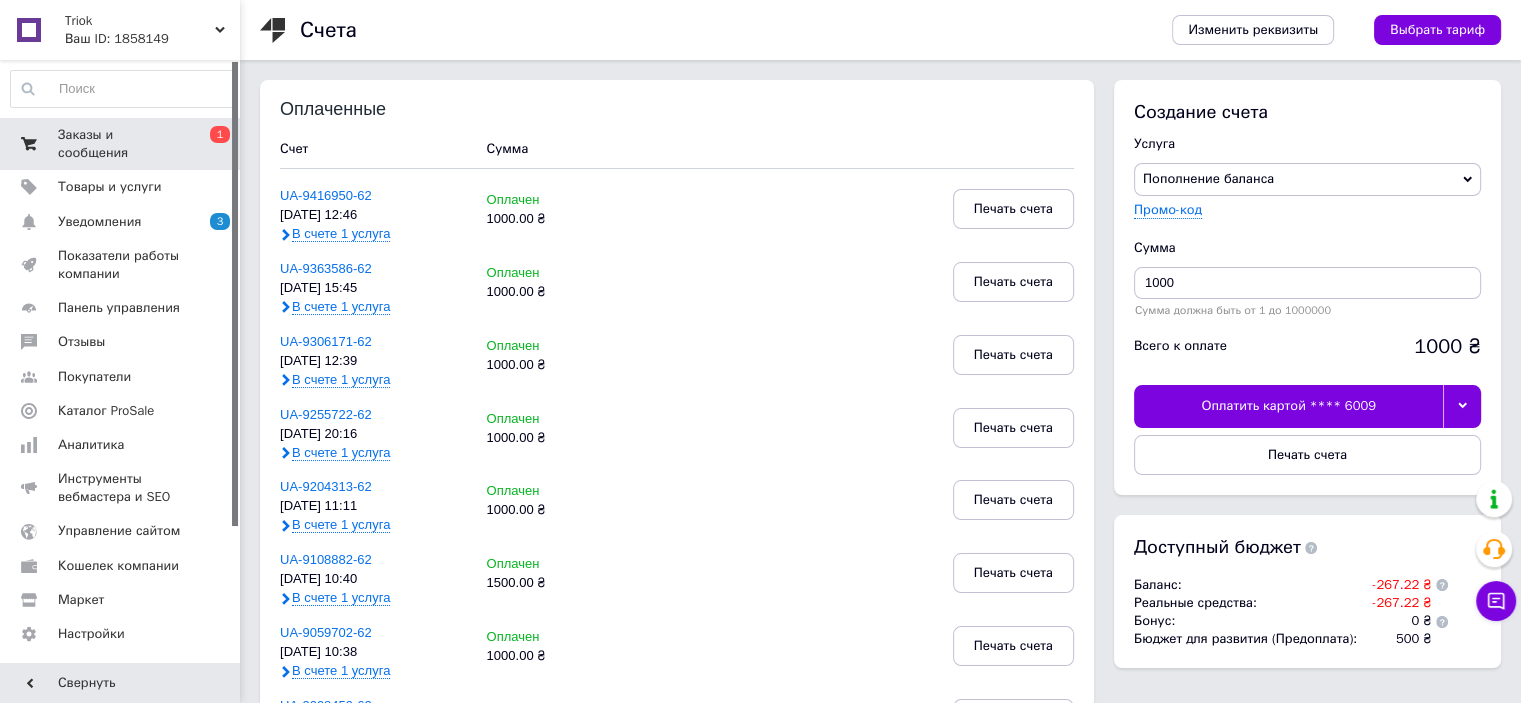 click on "Заказы и сообщения" at bounding box center [121, 144] 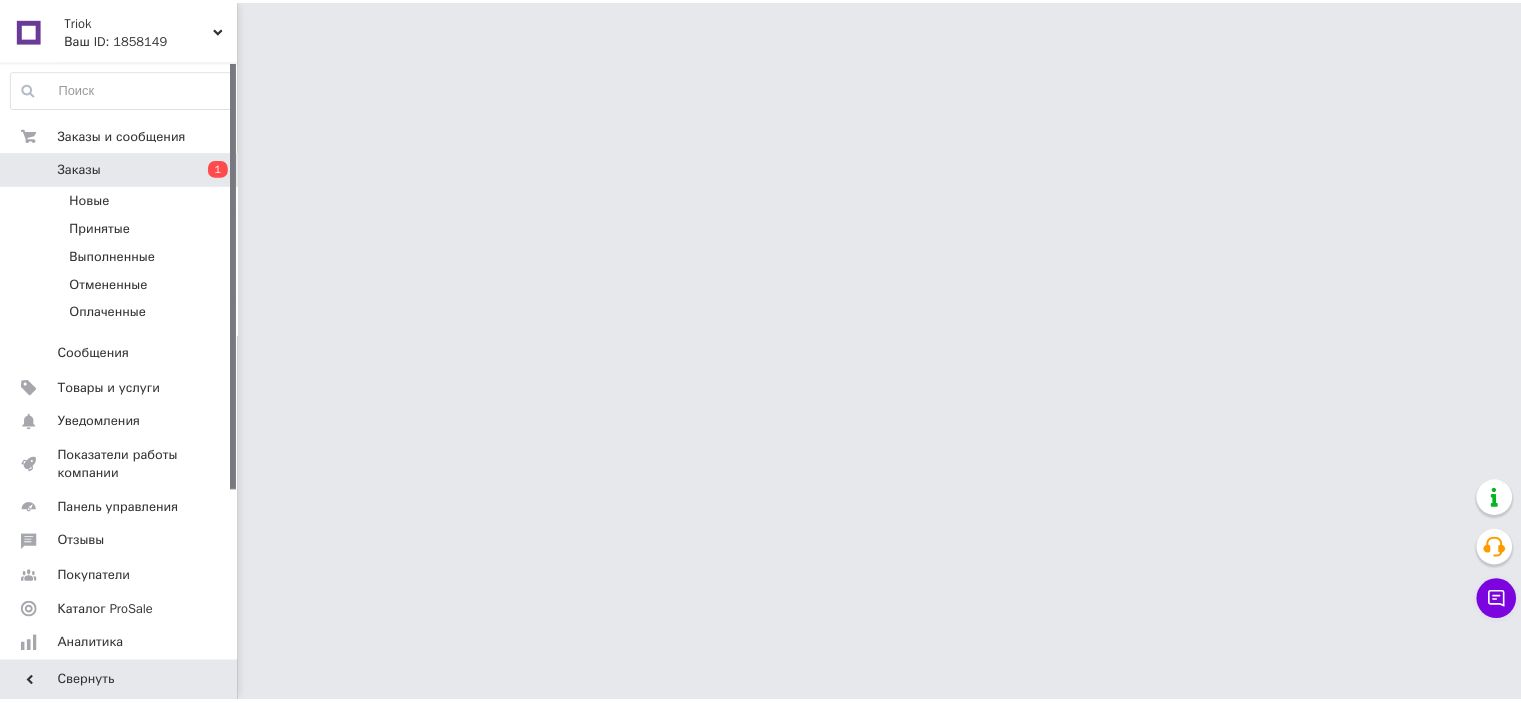 scroll, scrollTop: 0, scrollLeft: 0, axis: both 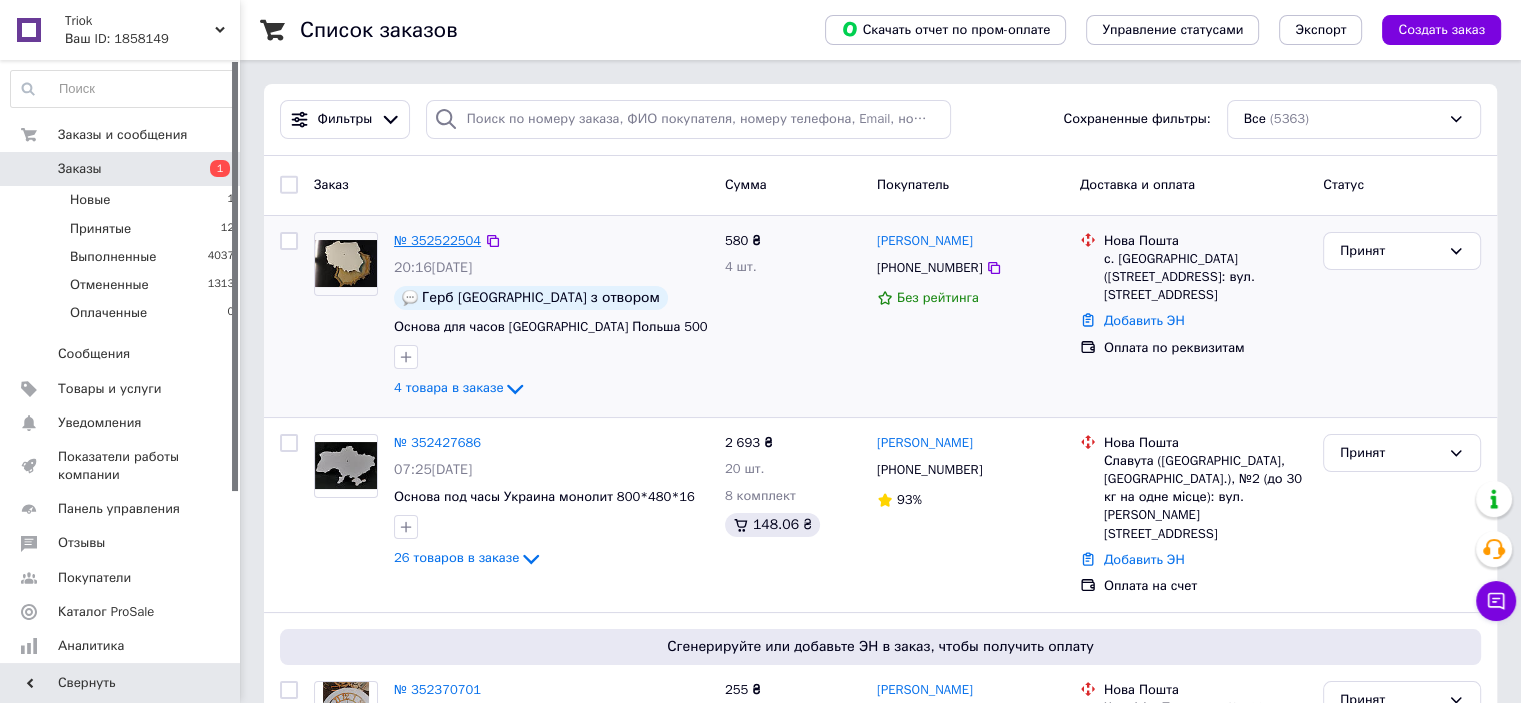 click on "№ 352522504" at bounding box center [437, 240] 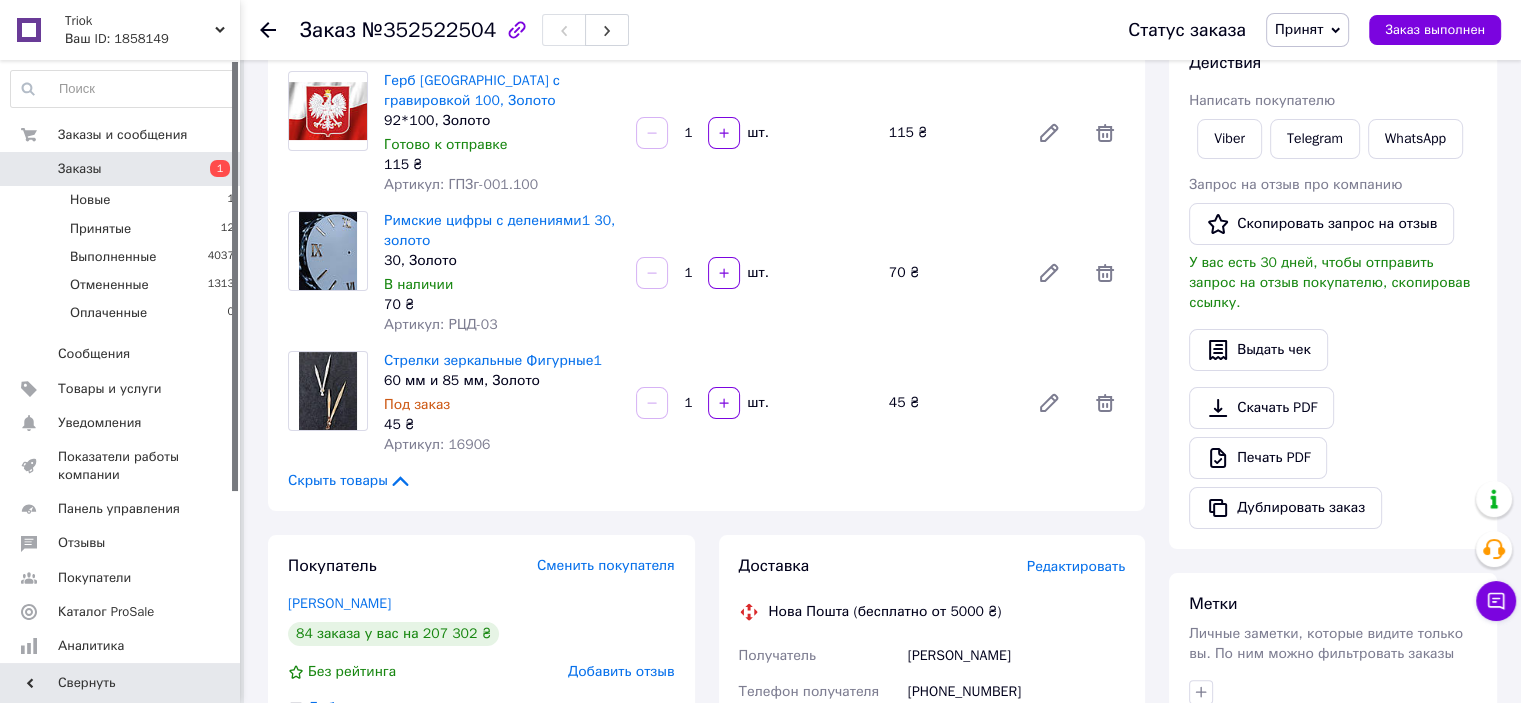 scroll, scrollTop: 0, scrollLeft: 0, axis: both 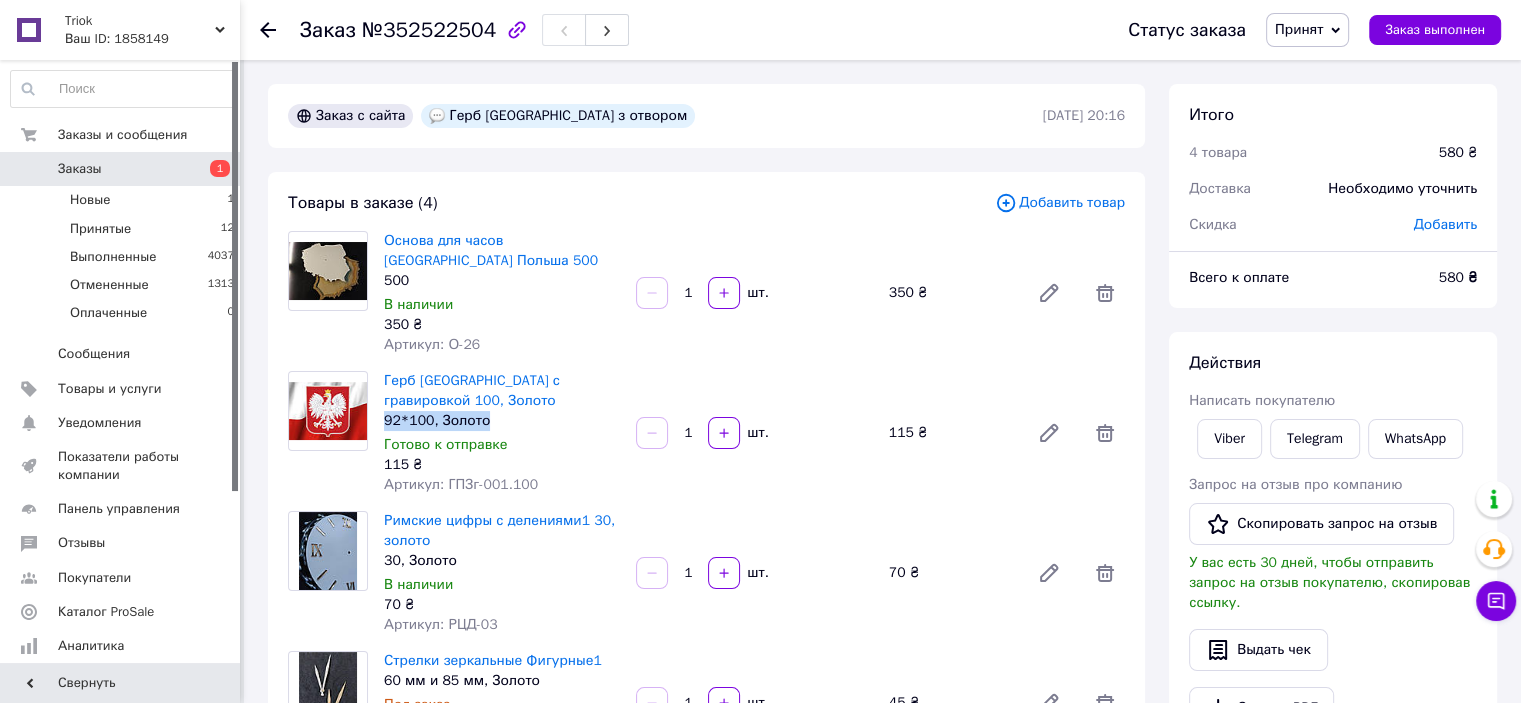 drag, startPoint x: 483, startPoint y: 419, endPoint x: 381, endPoint y: 431, distance: 102.70345 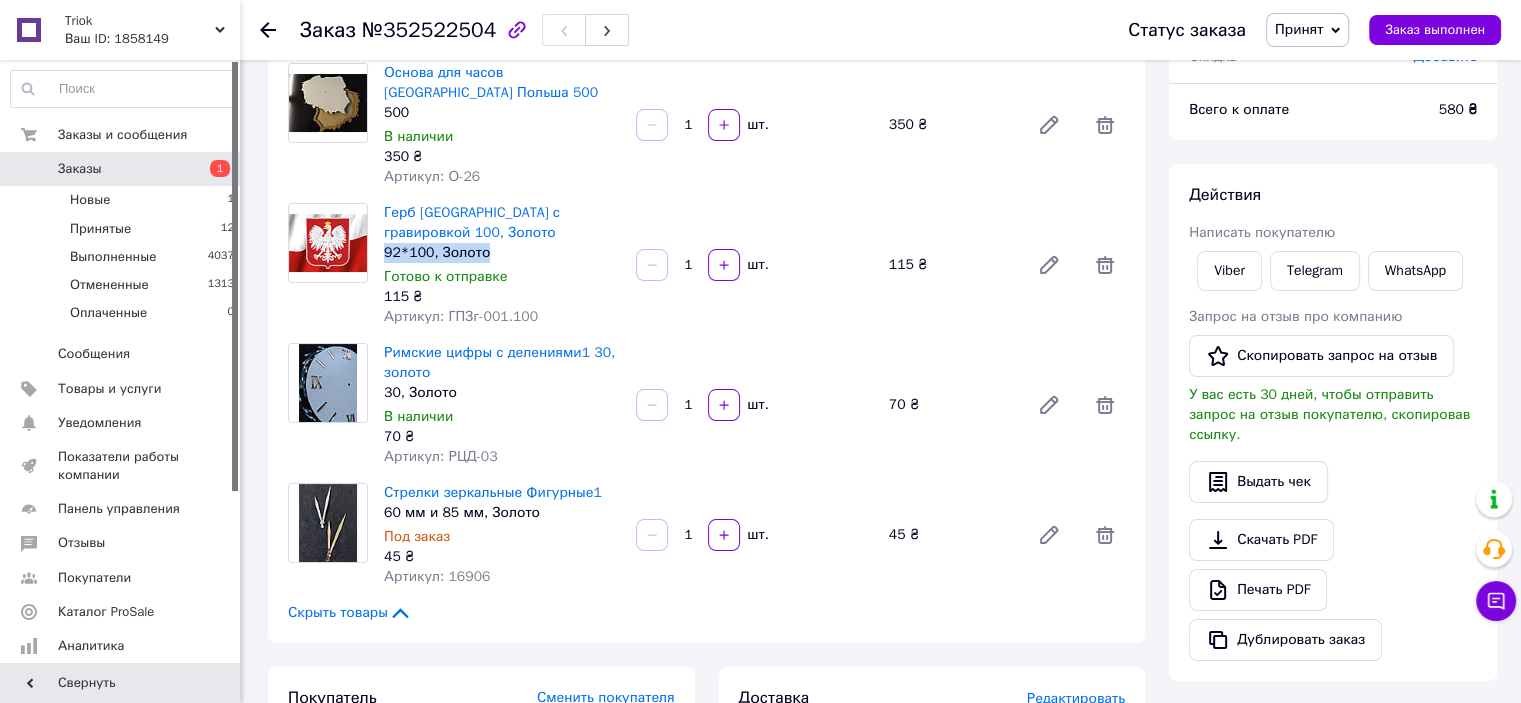 scroll, scrollTop: 300, scrollLeft: 0, axis: vertical 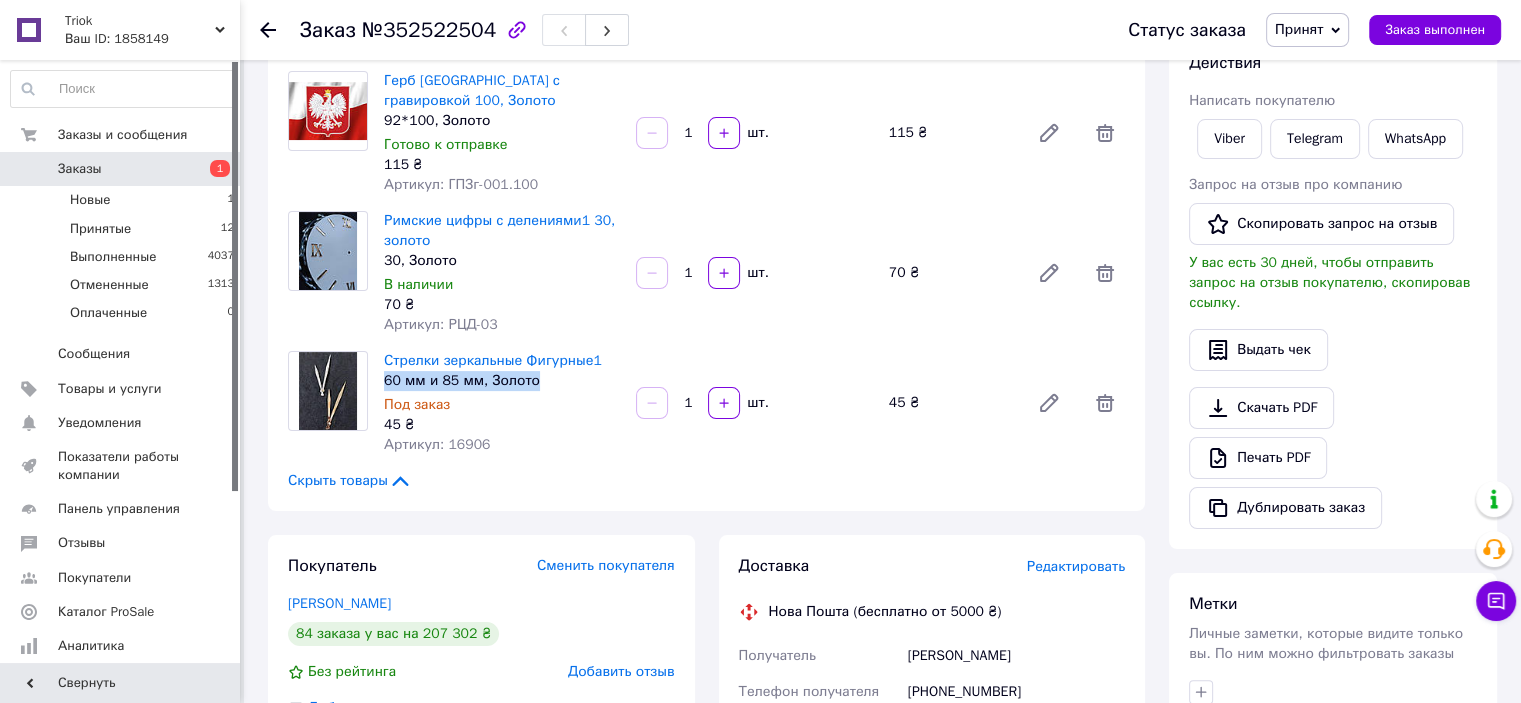 drag, startPoint x: 531, startPoint y: 380, endPoint x: 376, endPoint y: 383, distance: 155.02902 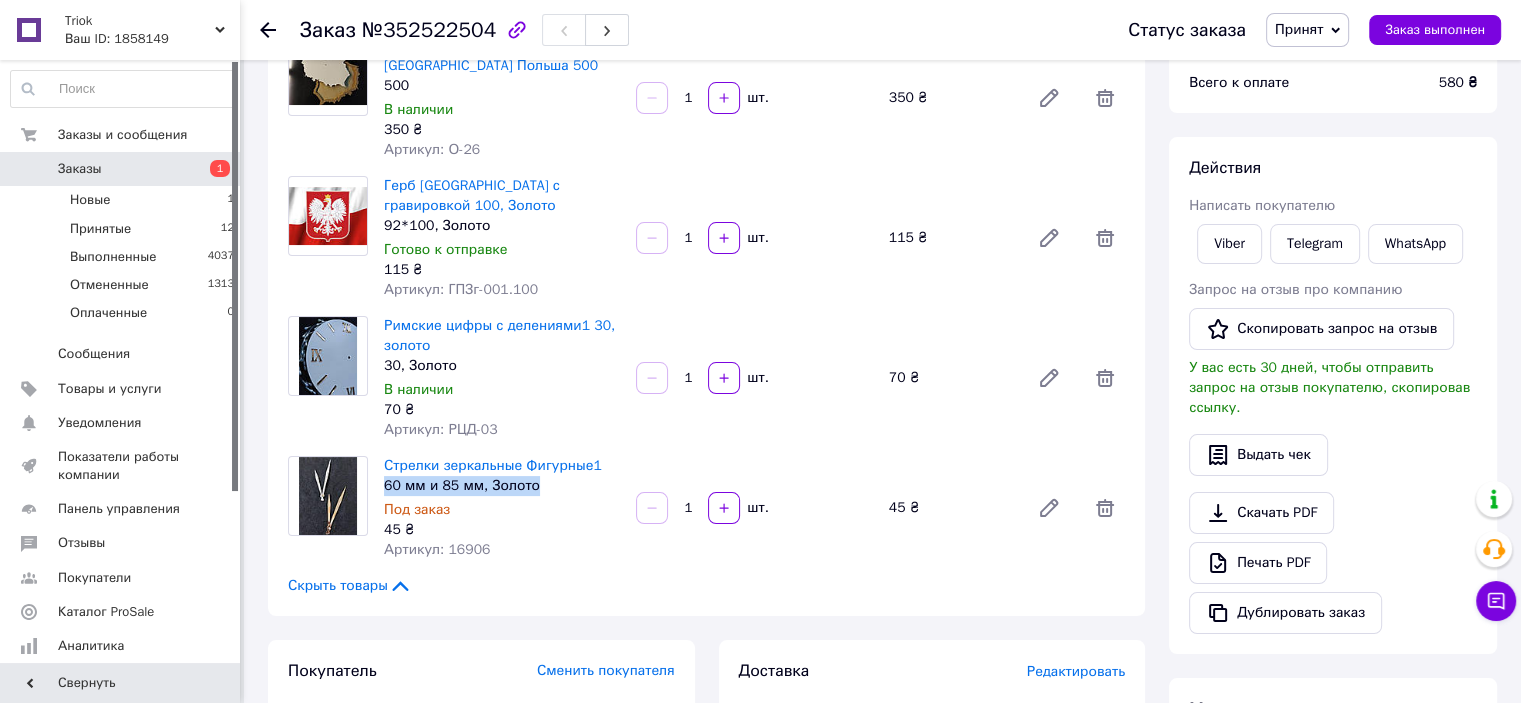 scroll, scrollTop: 0, scrollLeft: 0, axis: both 